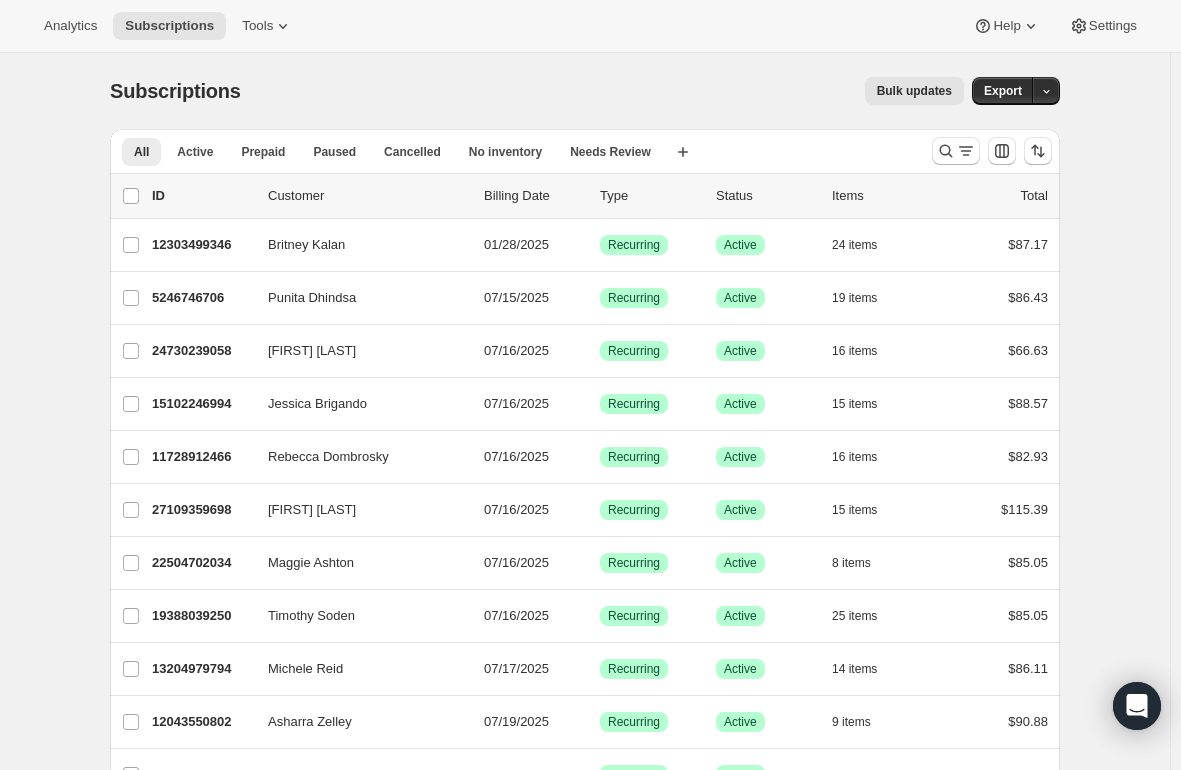scroll, scrollTop: 0, scrollLeft: 0, axis: both 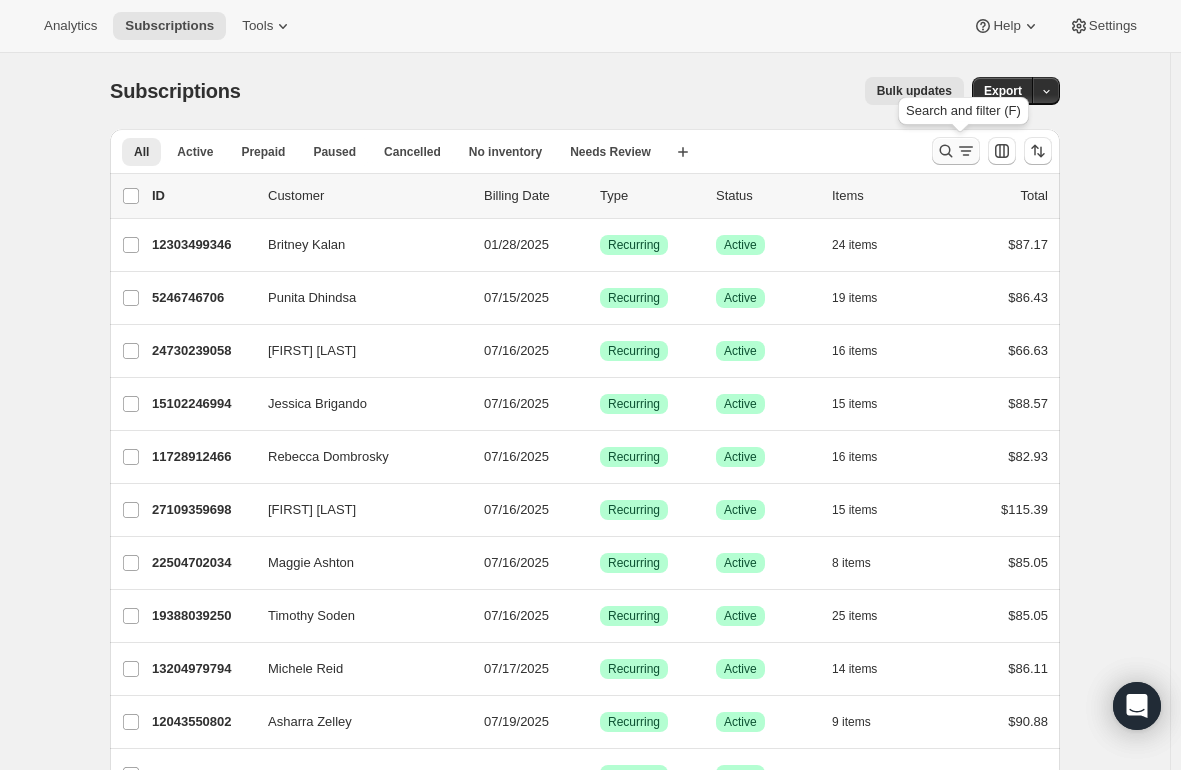 click at bounding box center (956, 151) 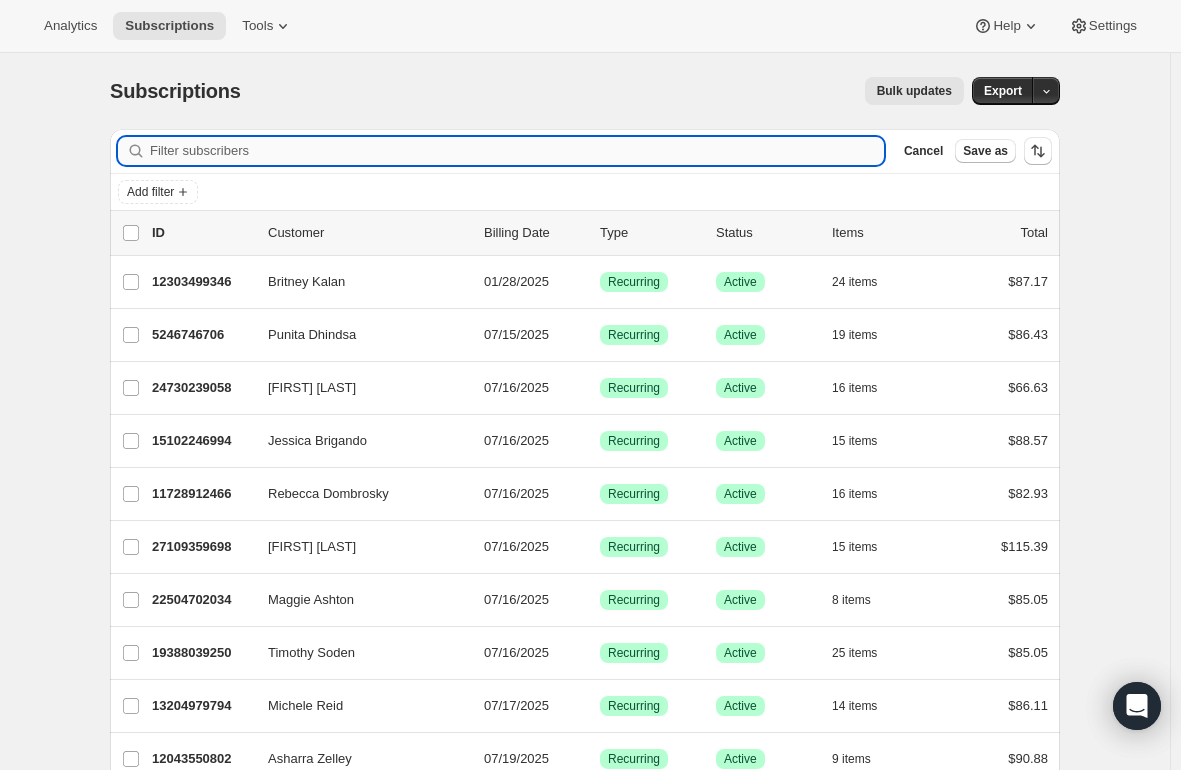 click on "Filter subscribers" at bounding box center (517, 151) 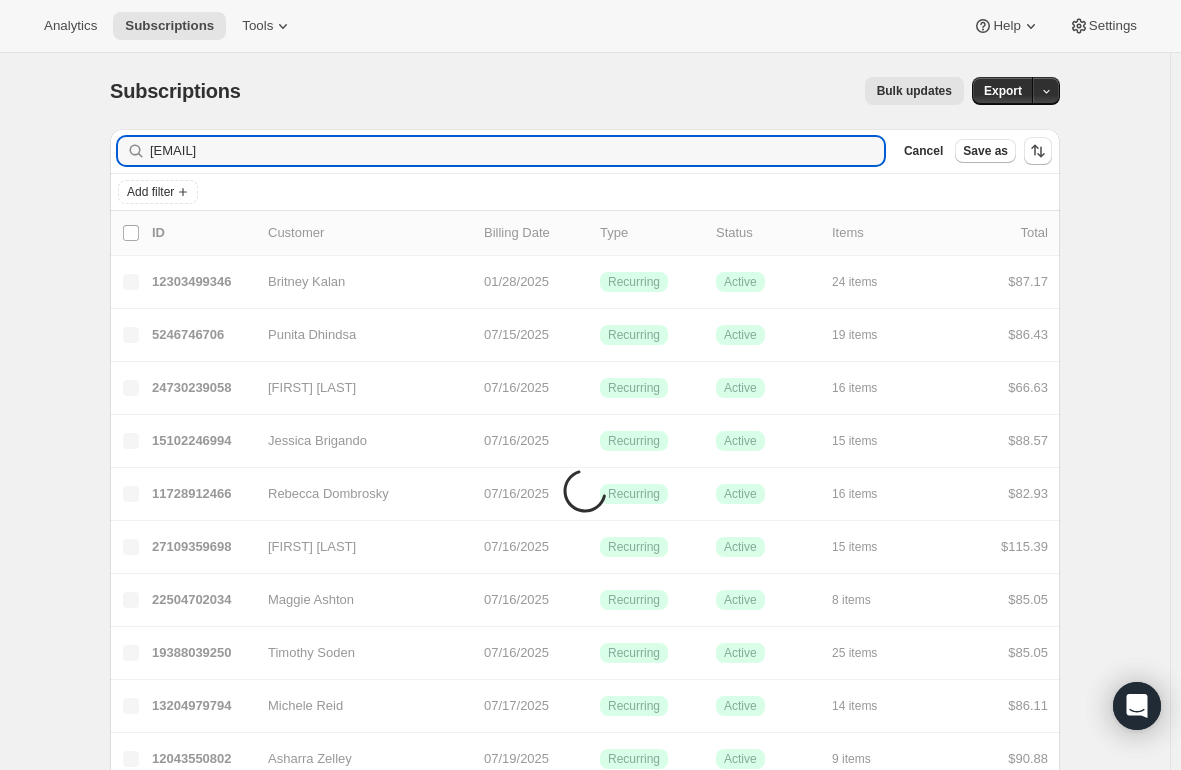 type on "[EMAIL]" 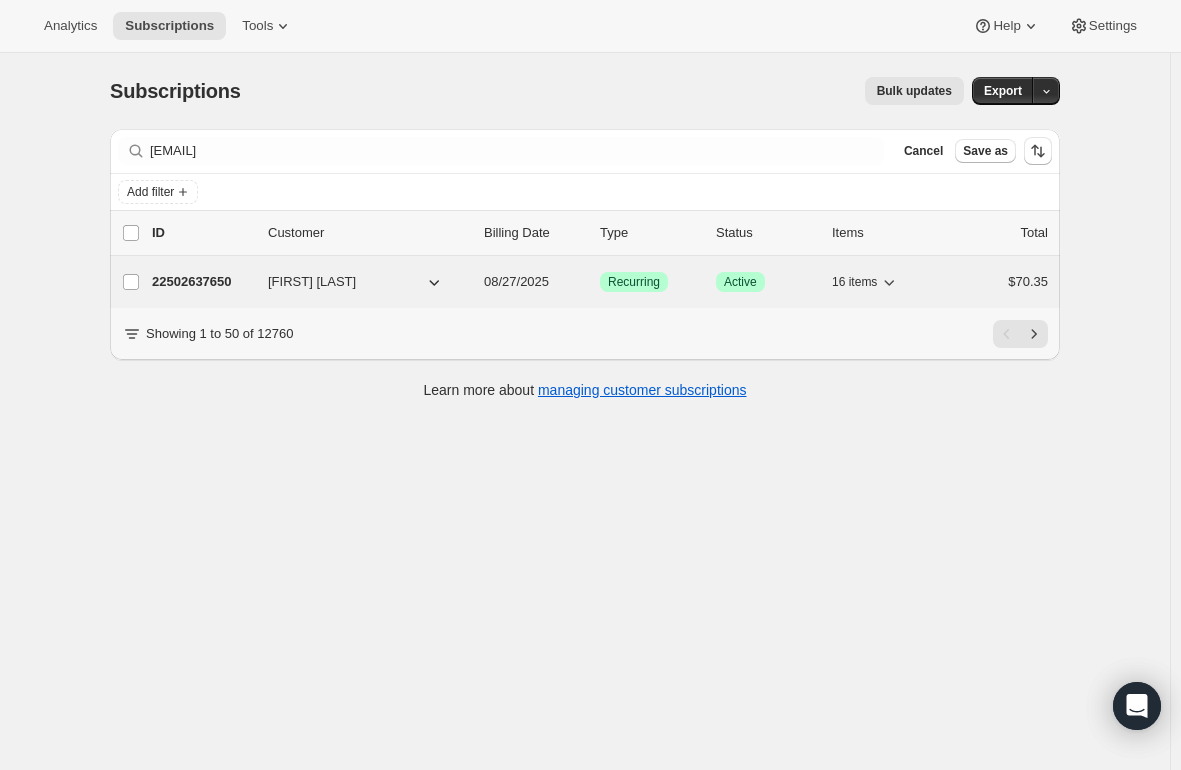 click on "22502637650" at bounding box center (202, 282) 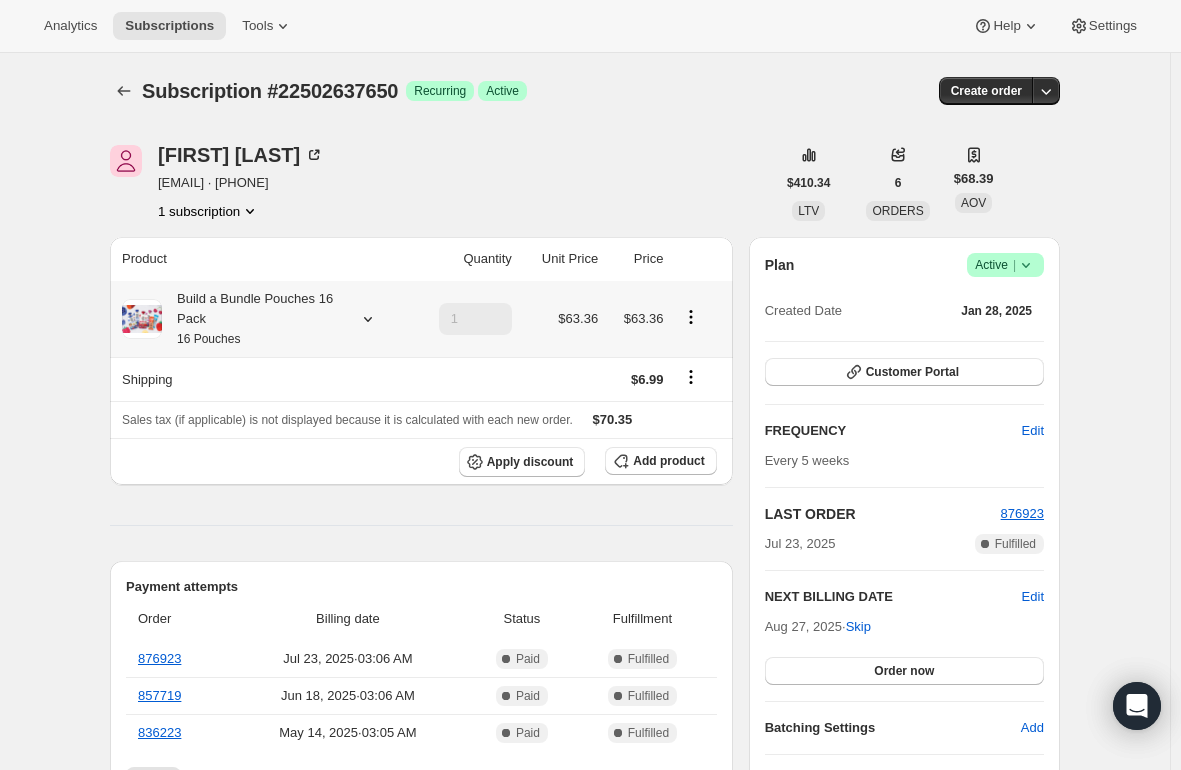 click on "Build a Bundle Pouches 16 Pack  16 Pouches" at bounding box center (252, 319) 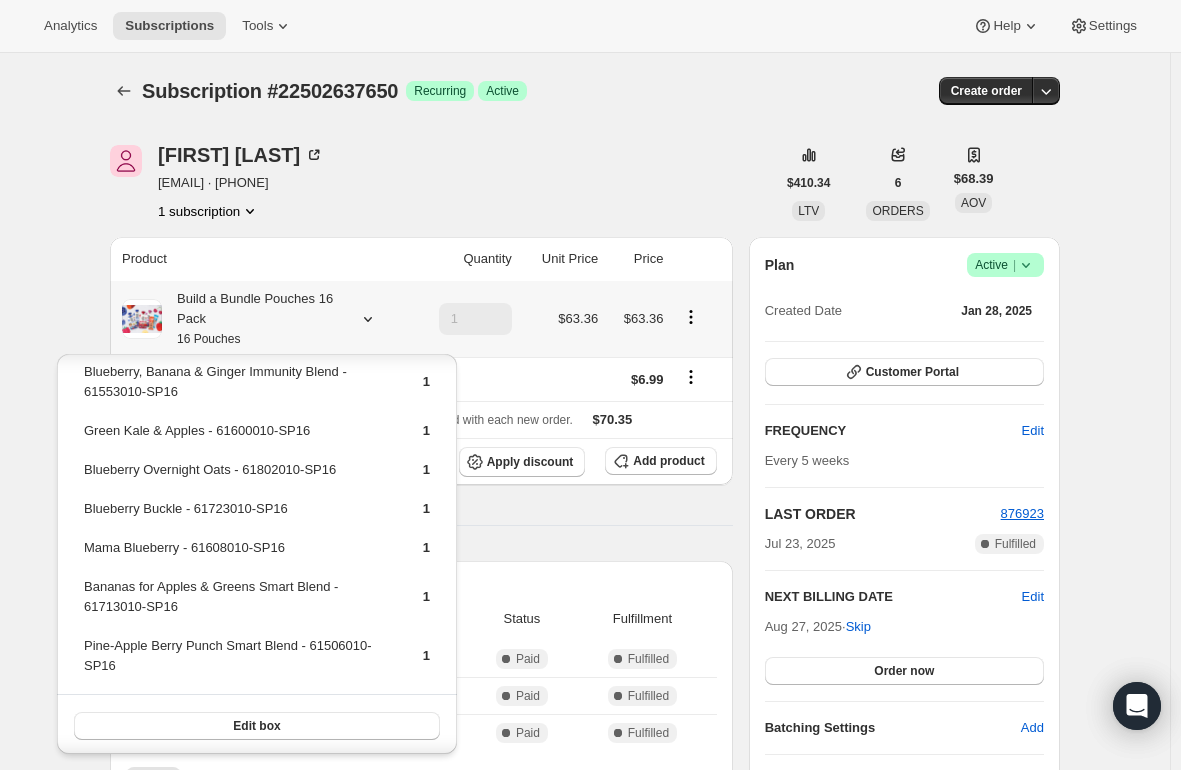 scroll, scrollTop: 473, scrollLeft: 0, axis: vertical 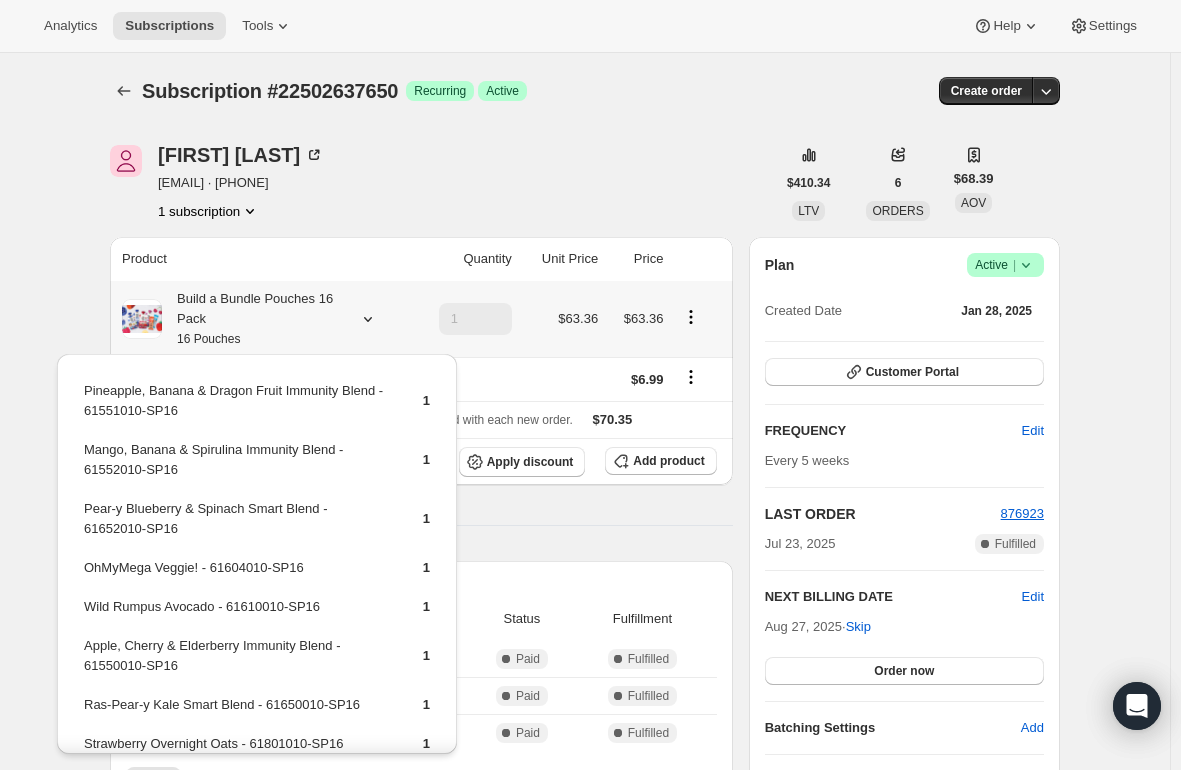 click on "Pear-y Blueberry & Spinach Smart Blend - 61652010-SP16" at bounding box center [236, 526] 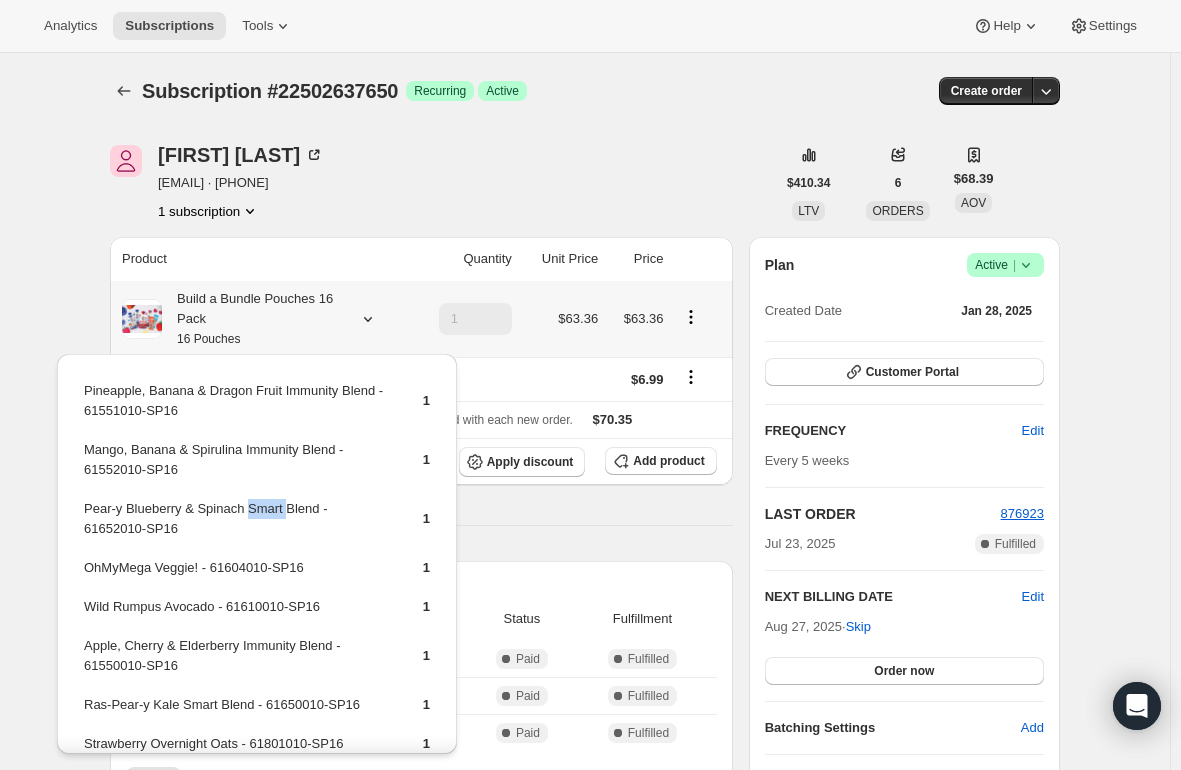 click on "Pear-y Blueberry & Spinach Smart Blend - 61652010-SP16" at bounding box center [236, 526] 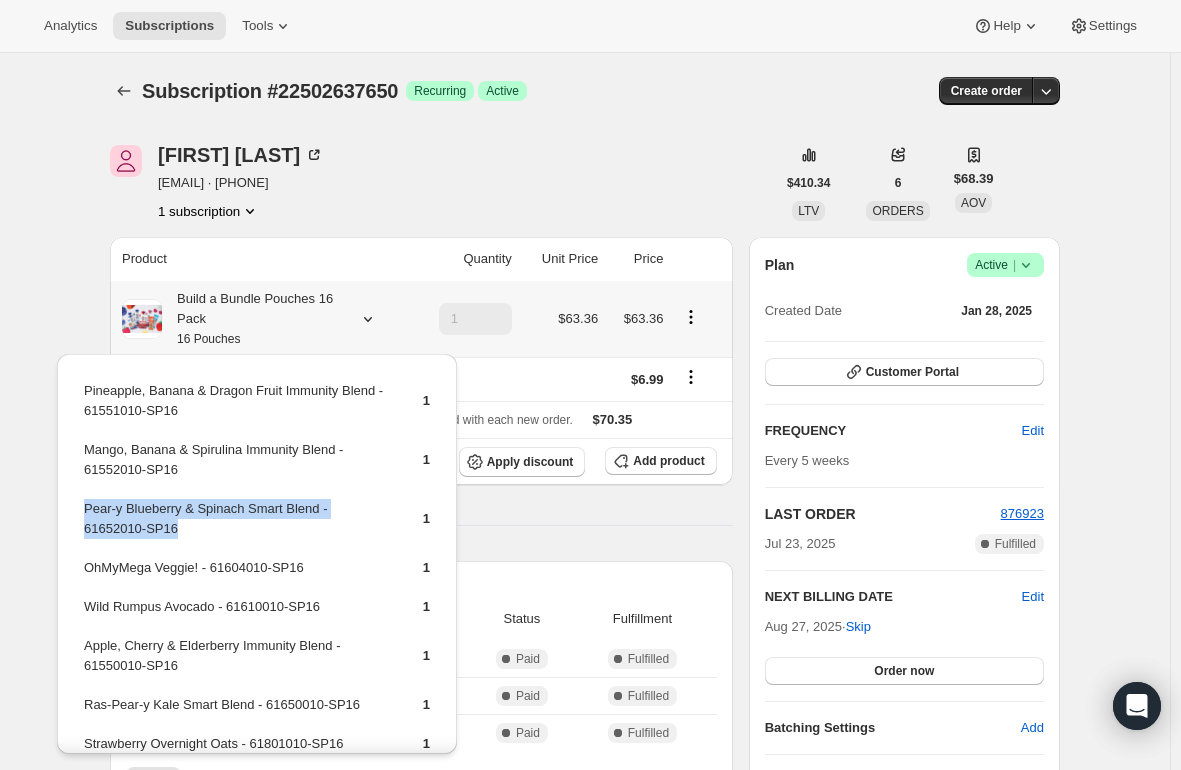click on "Pear-y Blueberry & Spinach Smart Blend - 61652010-SP16" at bounding box center [236, 526] 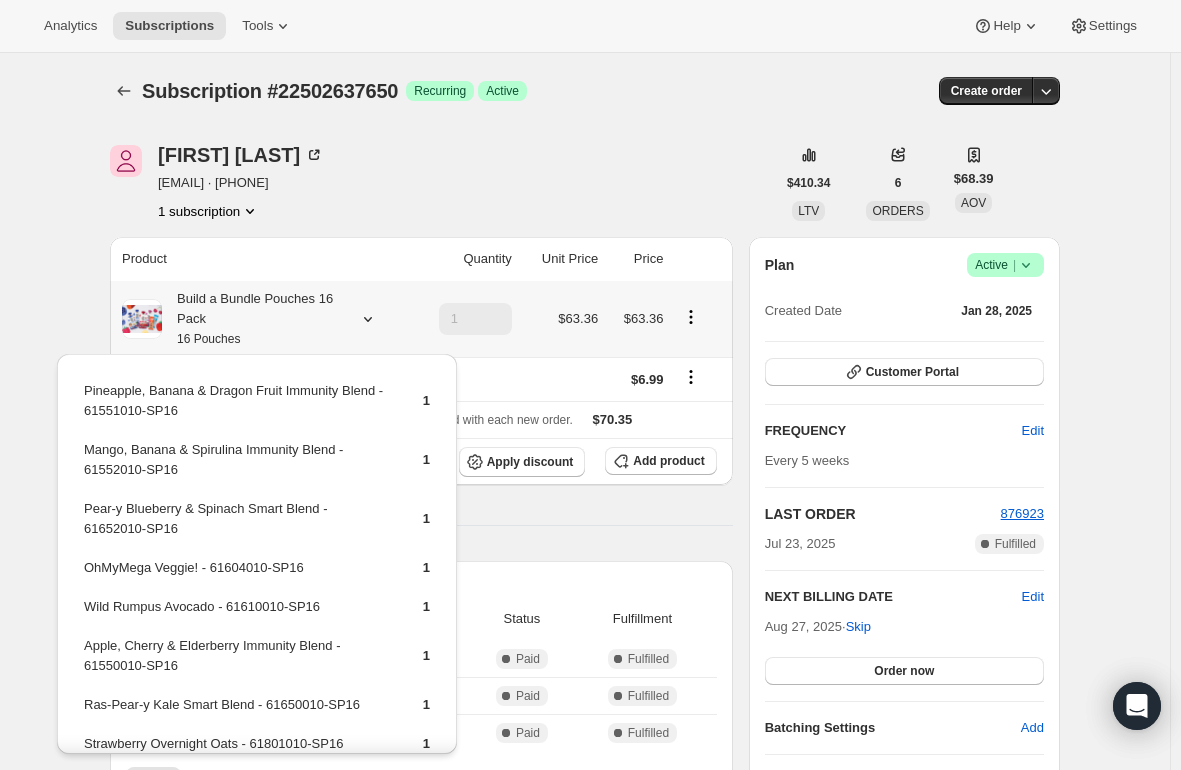 click on "$63.36" at bounding box center (636, 319) 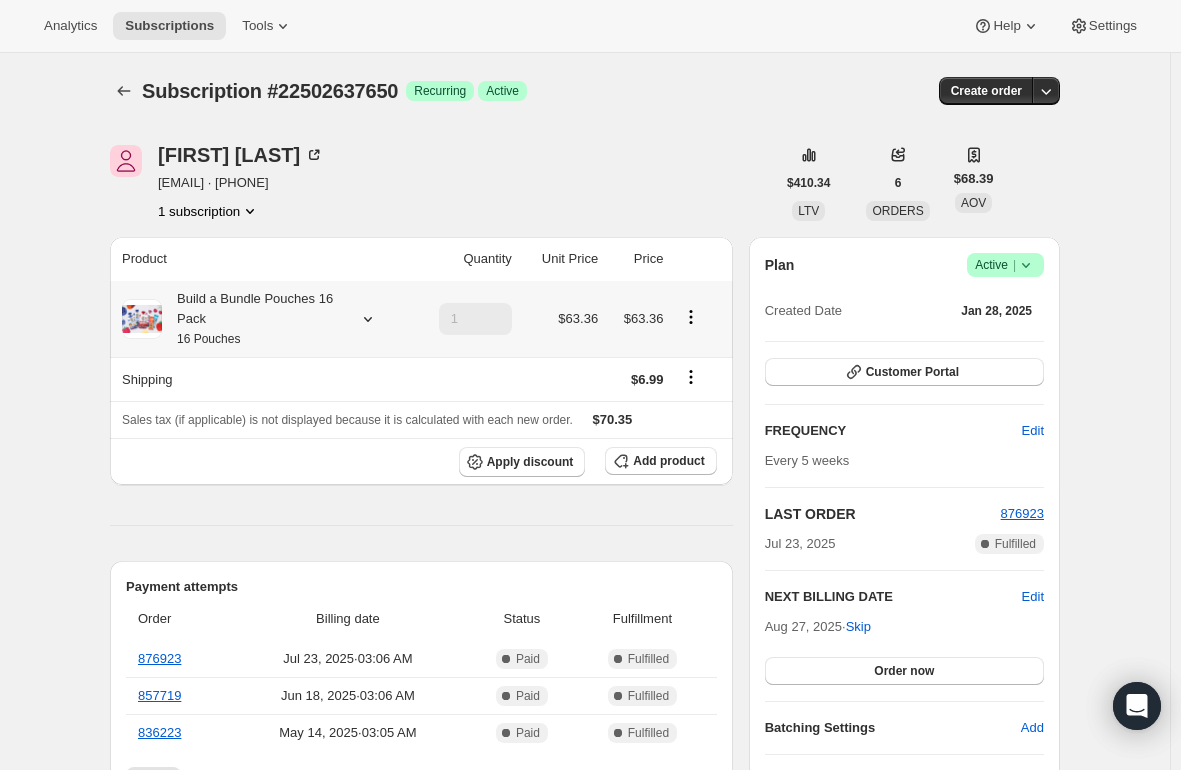 click on "Build a Bundle Pouches 16 Pack  16 Pouches" at bounding box center [252, 319] 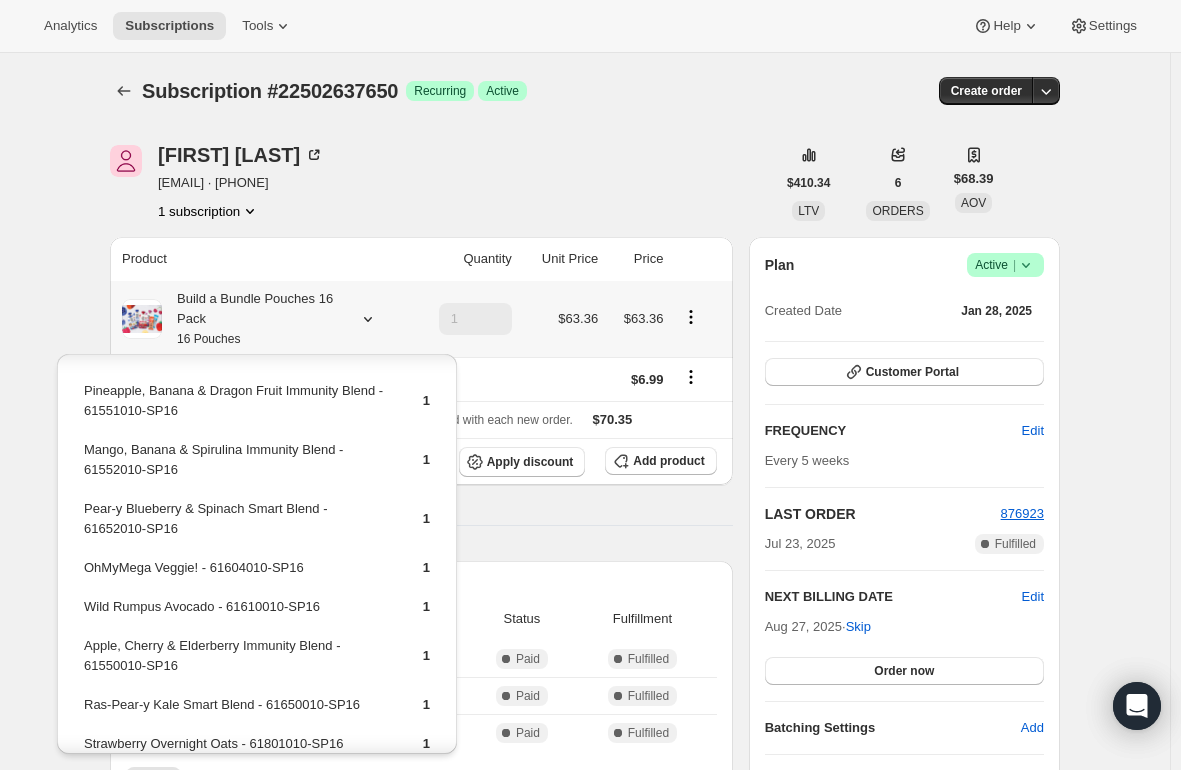 scroll, scrollTop: 100, scrollLeft: 0, axis: vertical 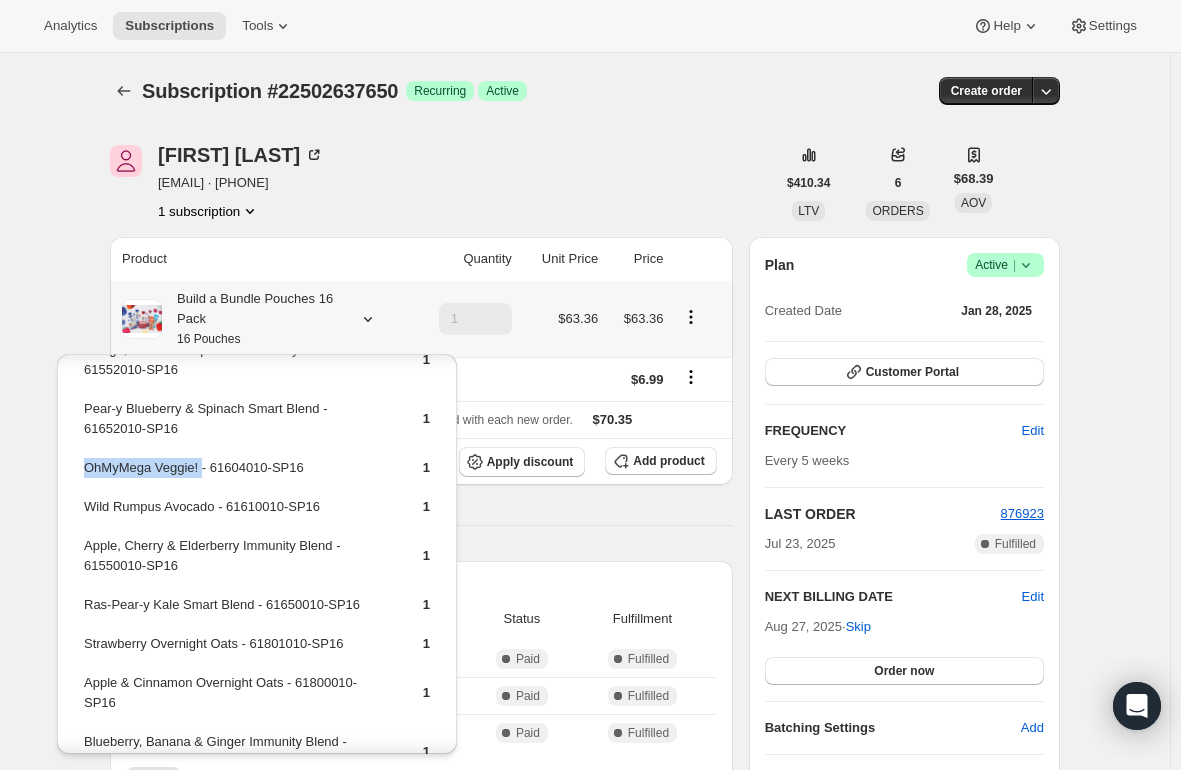 drag, startPoint x: 200, startPoint y: 467, endPoint x: 82, endPoint y: 469, distance: 118.016945 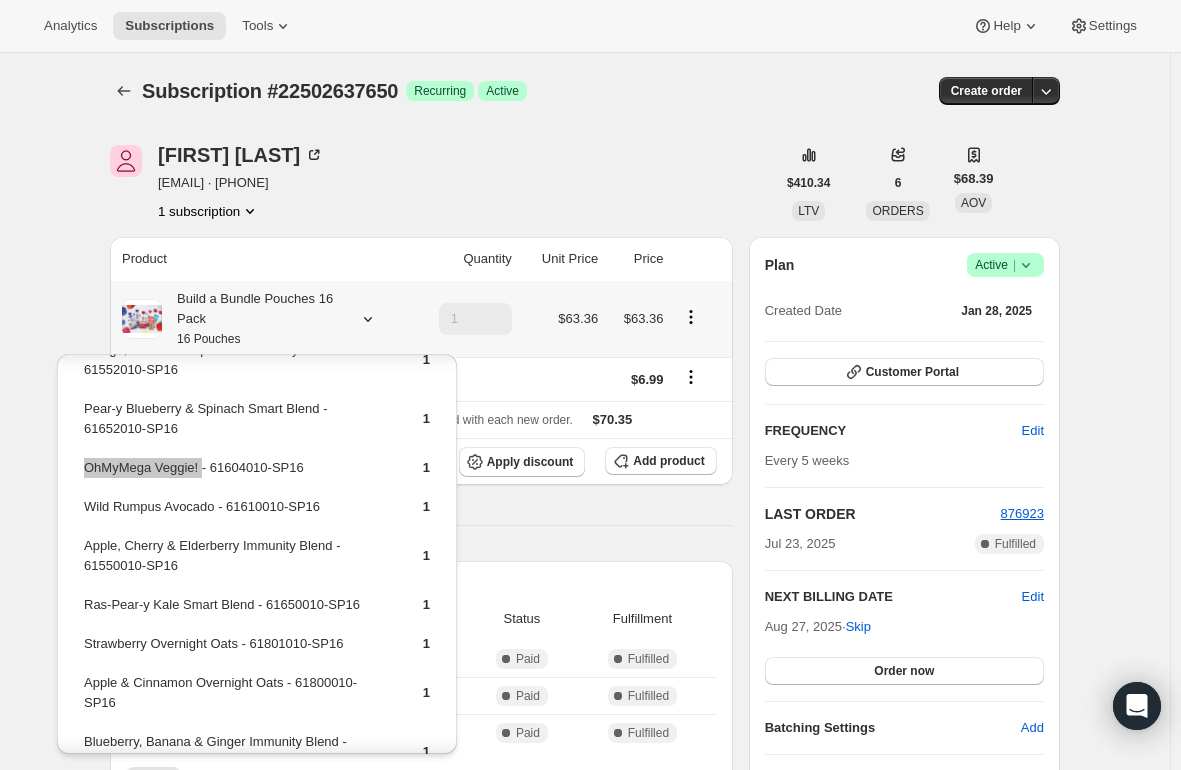 scroll, scrollTop: 200, scrollLeft: 0, axis: vertical 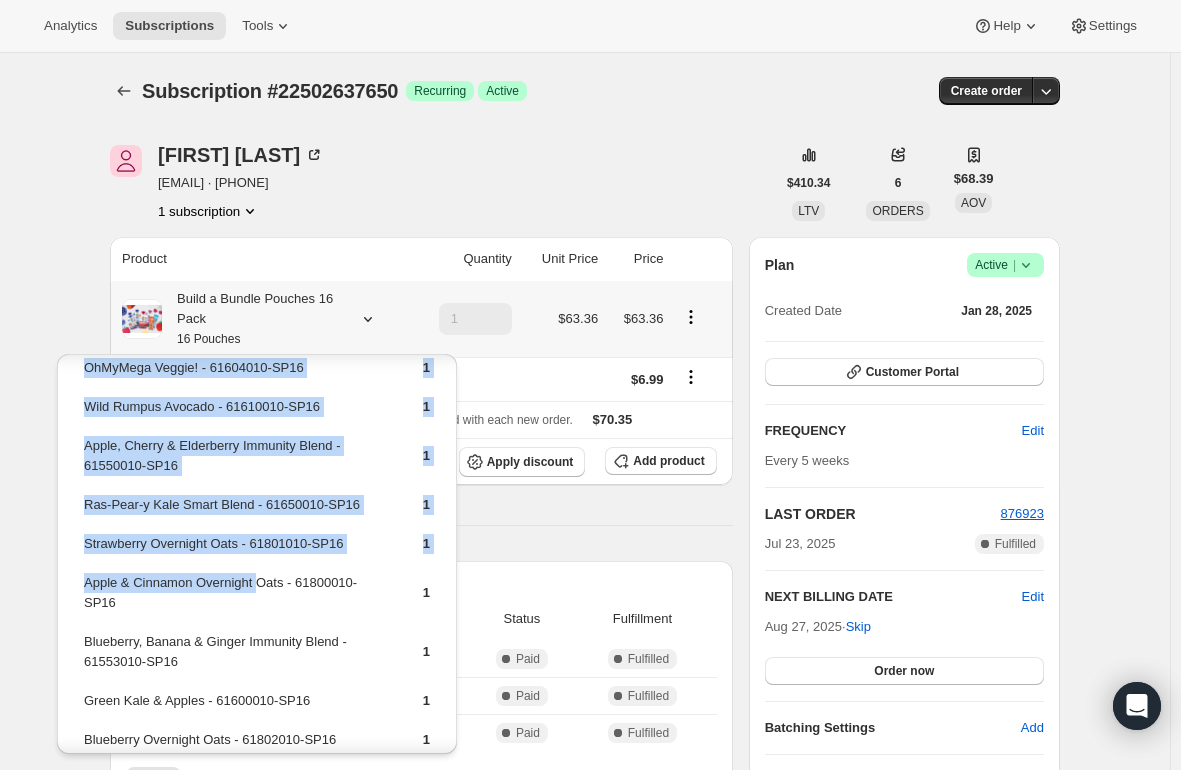 drag, startPoint x: 80, startPoint y: 585, endPoint x: 262, endPoint y: 589, distance: 182.04395 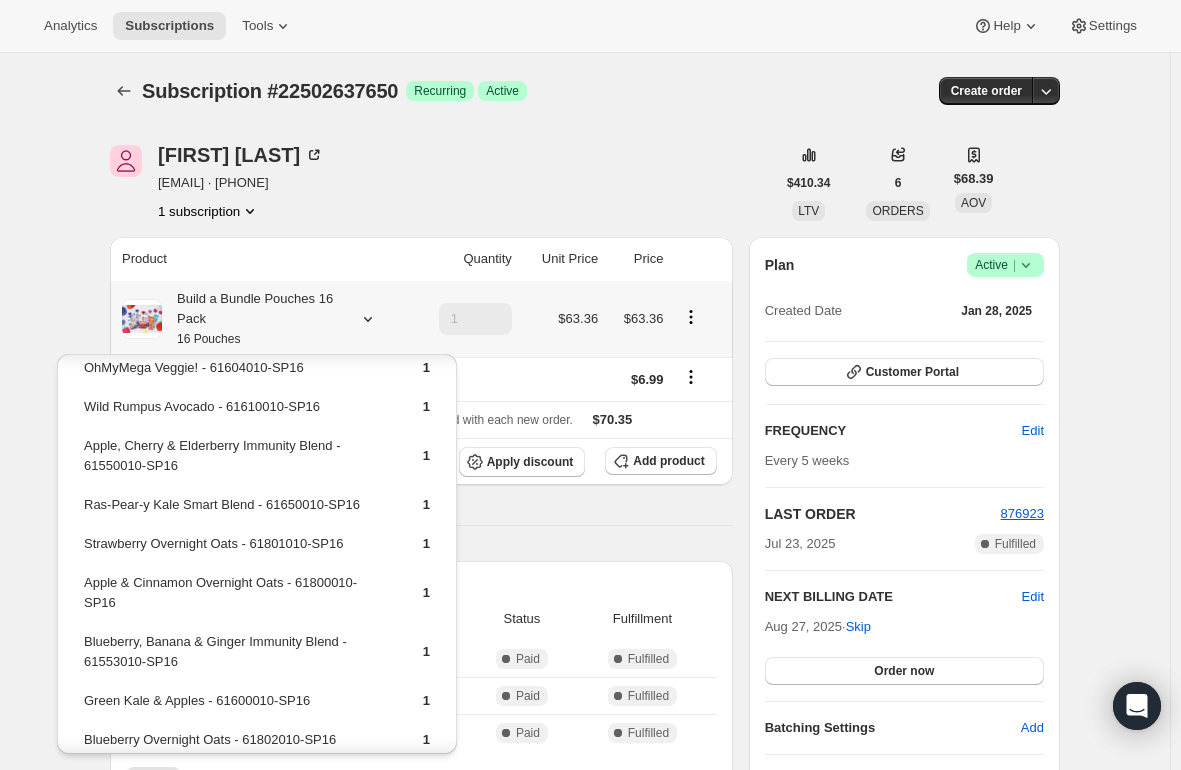 click on "Apple & Cinnamon Overnight Oats - 61800010-SP16" at bounding box center [236, 600] 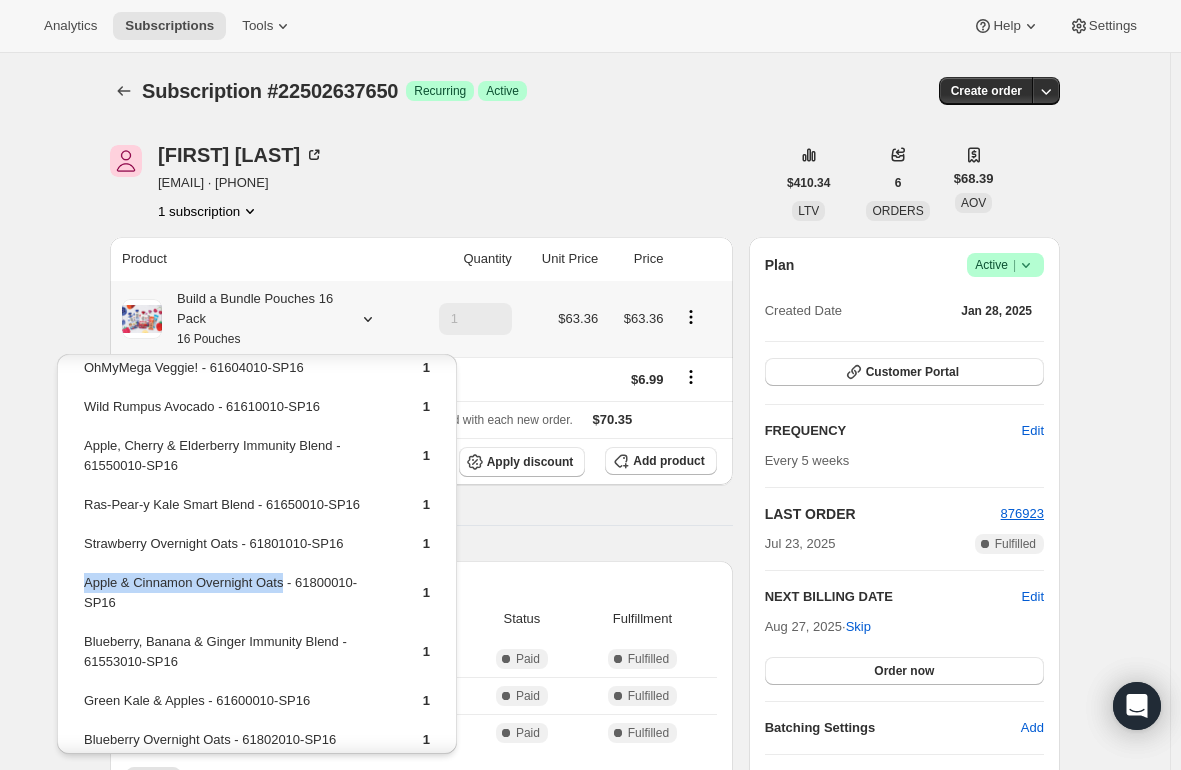 drag, startPoint x: 283, startPoint y: 583, endPoint x: 82, endPoint y: 583, distance: 201 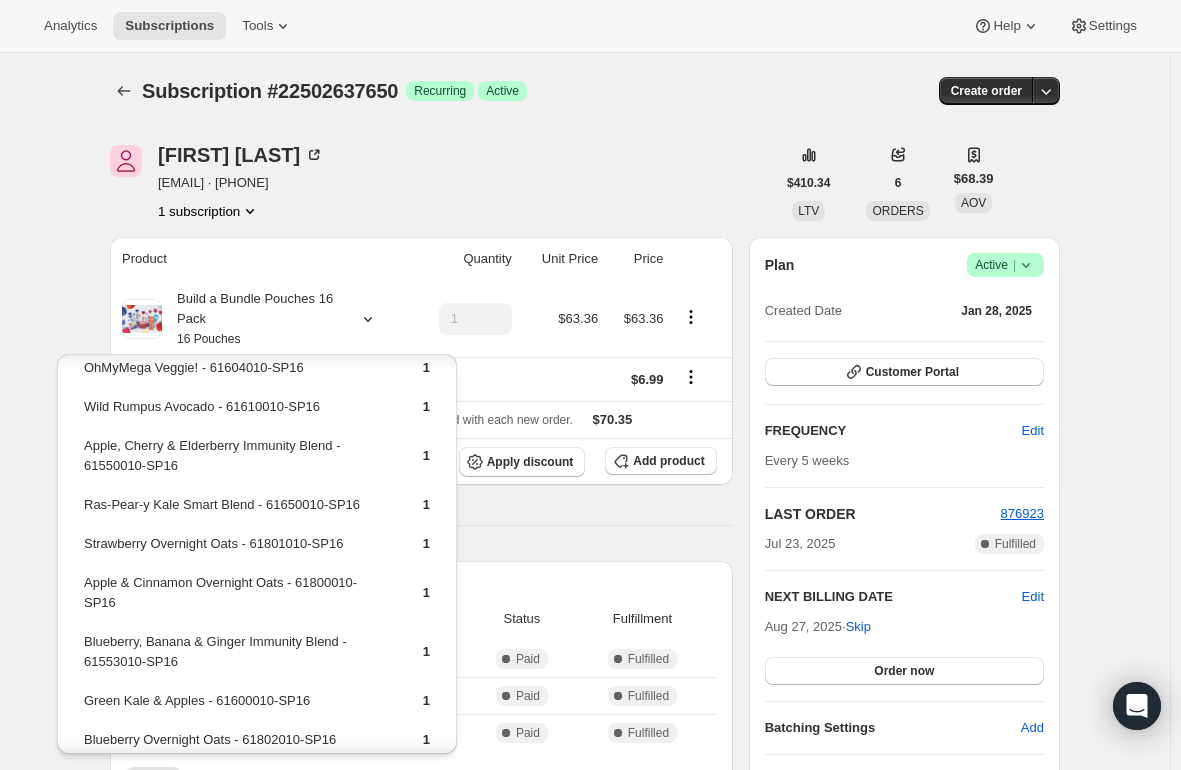 click on "Product Quantity Unit Price Price Build a Bundle Pouches 16 Pack  16 Pouches 1 $63.36 $63.36 Shipping $6.99 Sales tax (if applicable) is not displayed because it is calculated with each new order.   $70.35 Apply discount Add product Payment attempts Order Billing date Status Fulfillment 876923 Jul 23, 2025  ·  03:06 AM  Complete Paid  Complete Fulfilled 857719 Jun 18, 2025  ·  03:06 AM  Complete Paid  Complete Fulfilled 836223 May 14, 2025  ·  03:05 AM  Complete Paid  Complete Fulfilled Timeline Jul 23, 2025 Order processed successfully.  View order 03:06 AM Temporary removal of 1 Blueberry, Banana & Ginger Immunity Blend - 61553010-SP16 due to inventory. 03:06 AM Jul 18, 2025 Subscription reminder email sent via Awtomic email, Klaviyo, Attentive. 03:23 AM Jul 11, 2025 Shipping rate updated from  5.99 USD  to  6.99 USD  via  Awtomic application .  View bulk process 09:02 AM Jun 18, 2025 Order processed successfully.  View order 03:06 AM 03:18 AM Jun 13, 2025  added to subscription via  Awtomic application" at bounding box center [421, 1033] 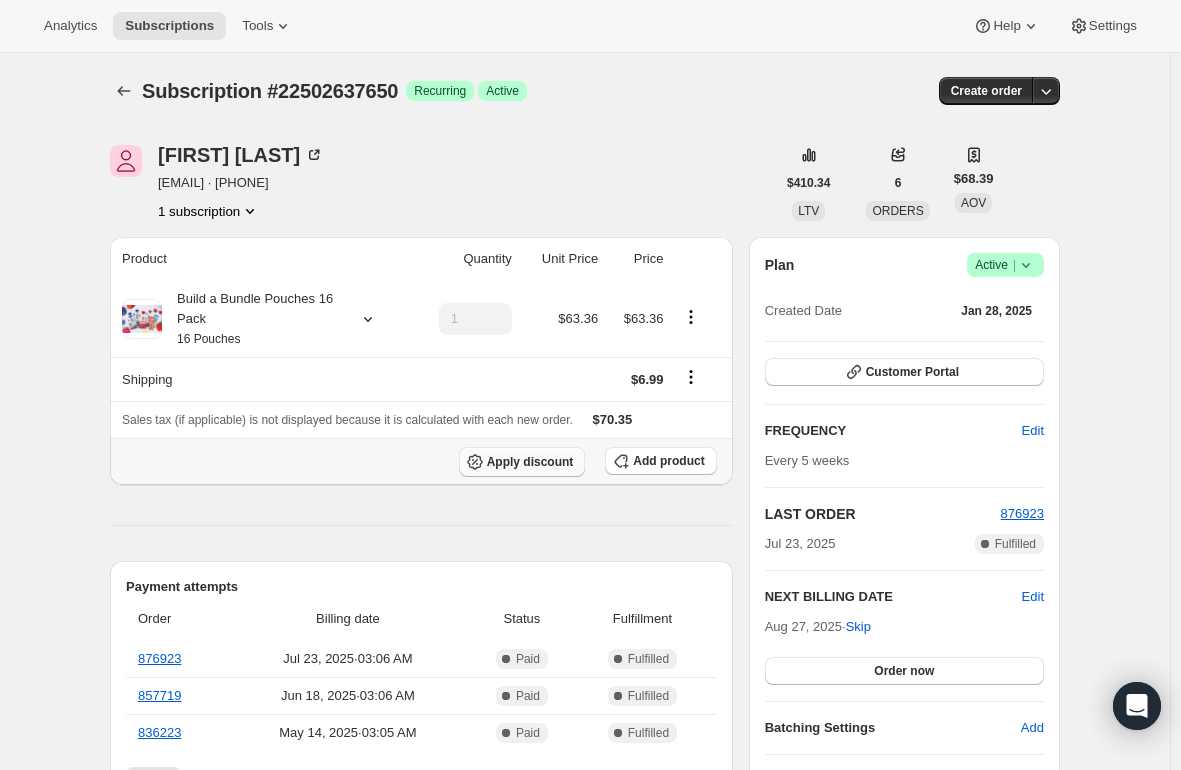click on "Apply discount" at bounding box center [530, 462] 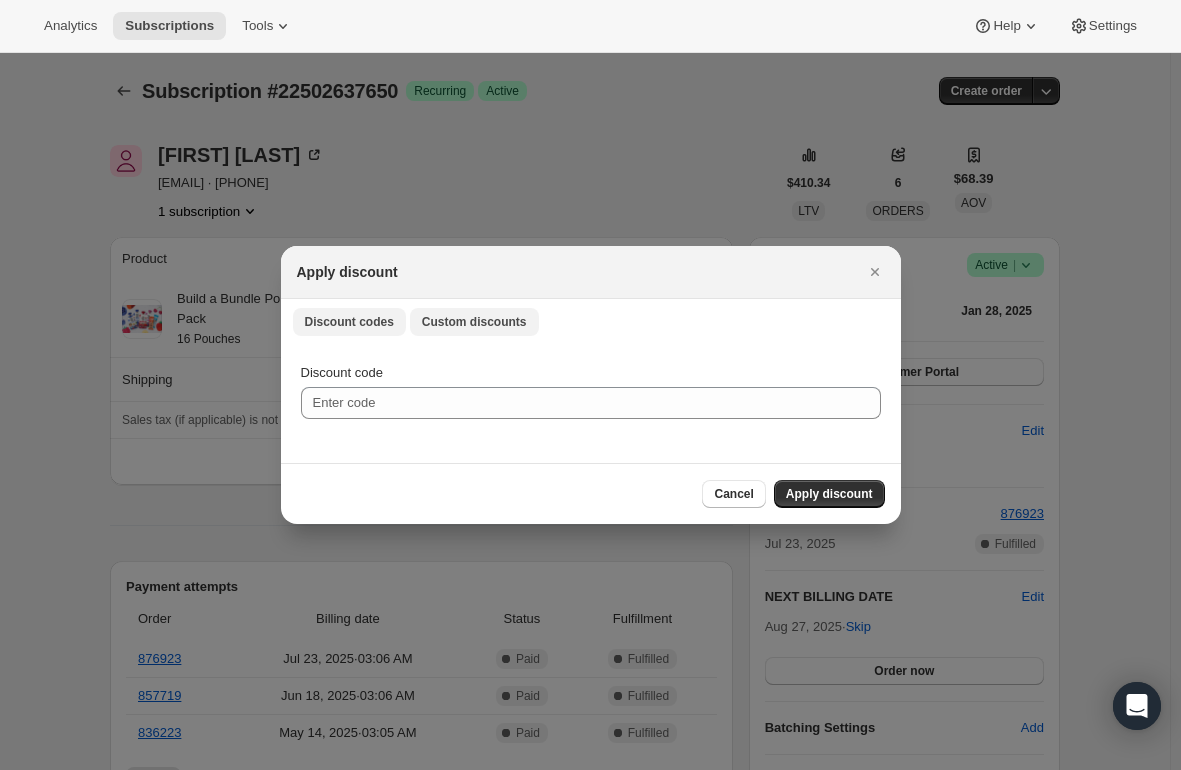 click on "Custom discounts" at bounding box center [474, 322] 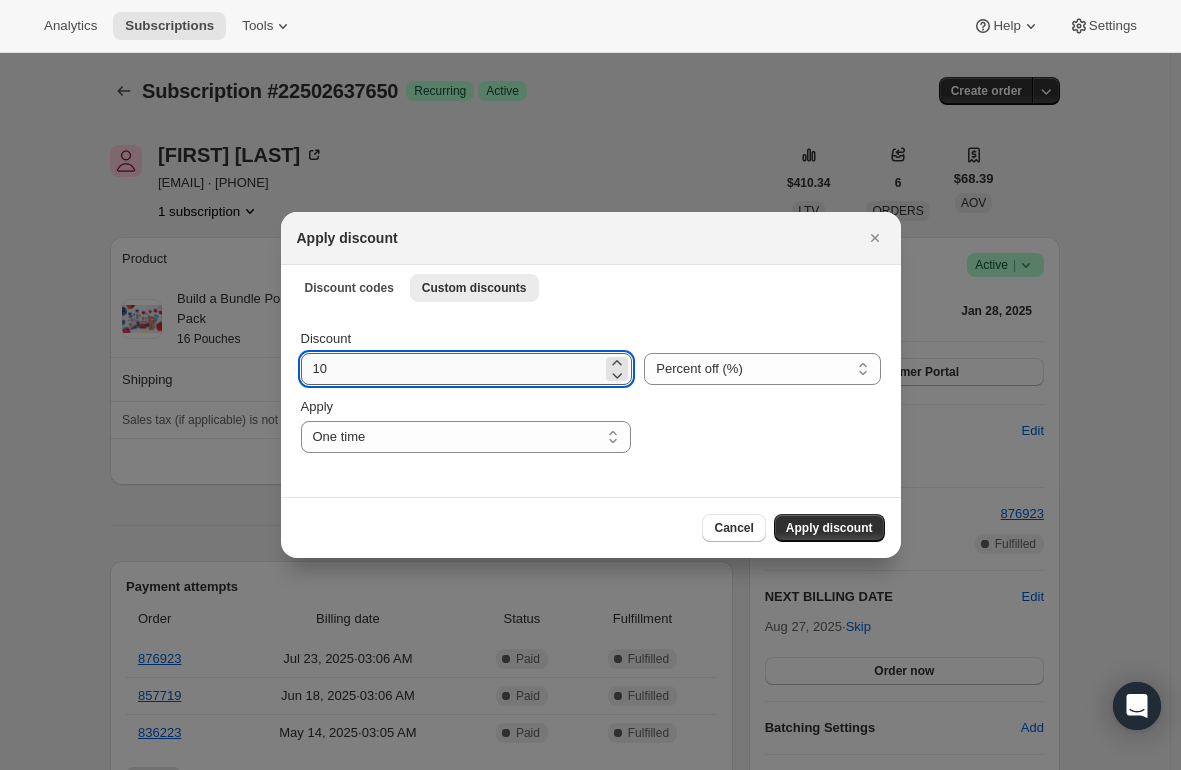click on "10" at bounding box center (452, 369) 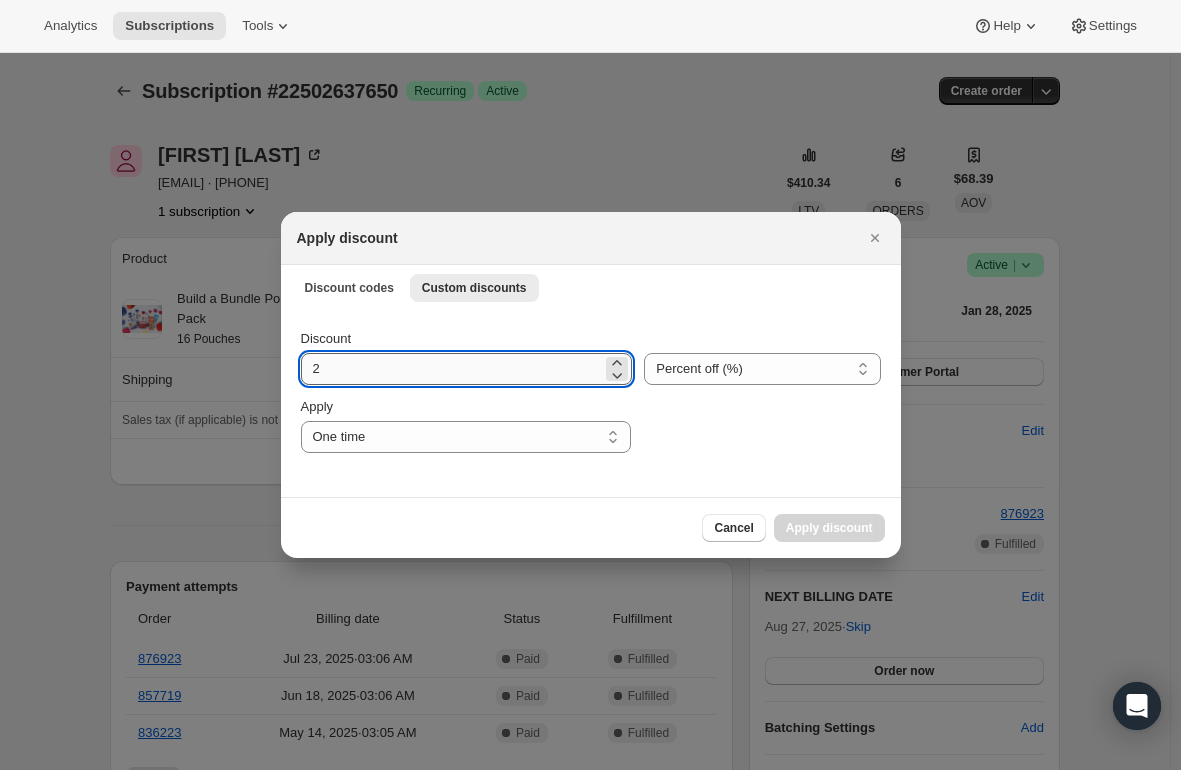 type on "20" 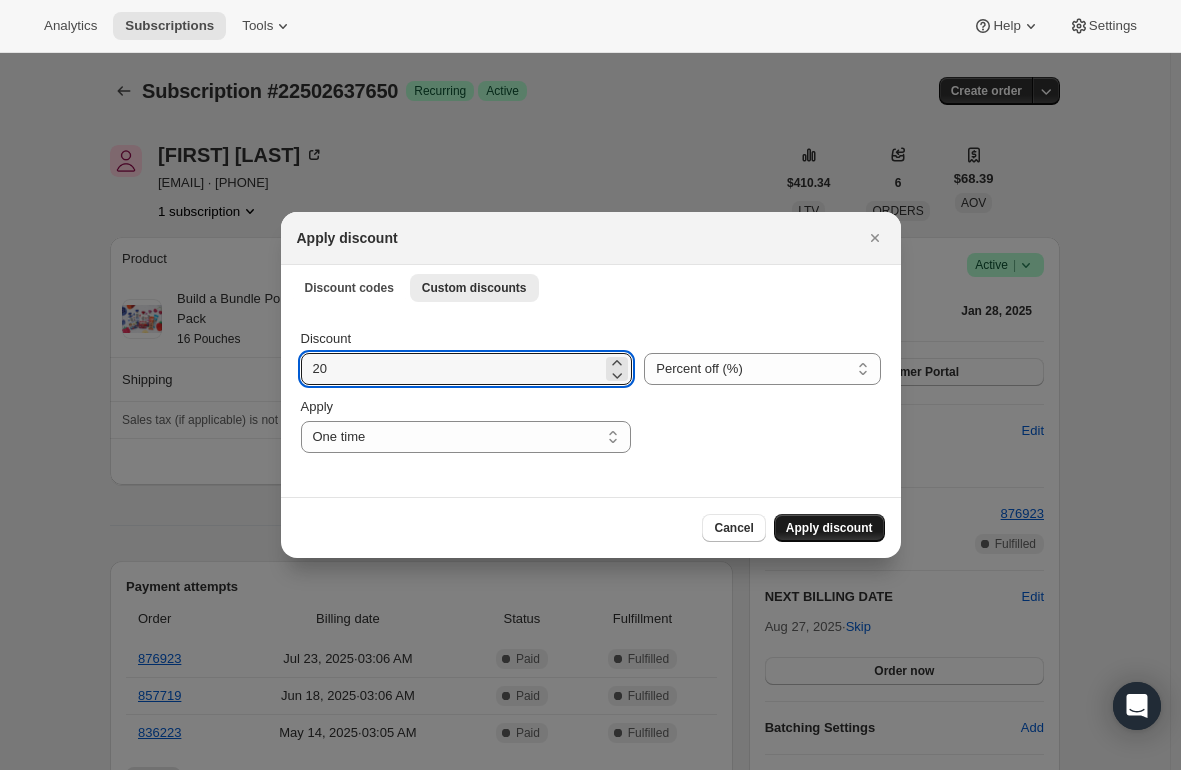 click on "Apply discount" at bounding box center [829, 528] 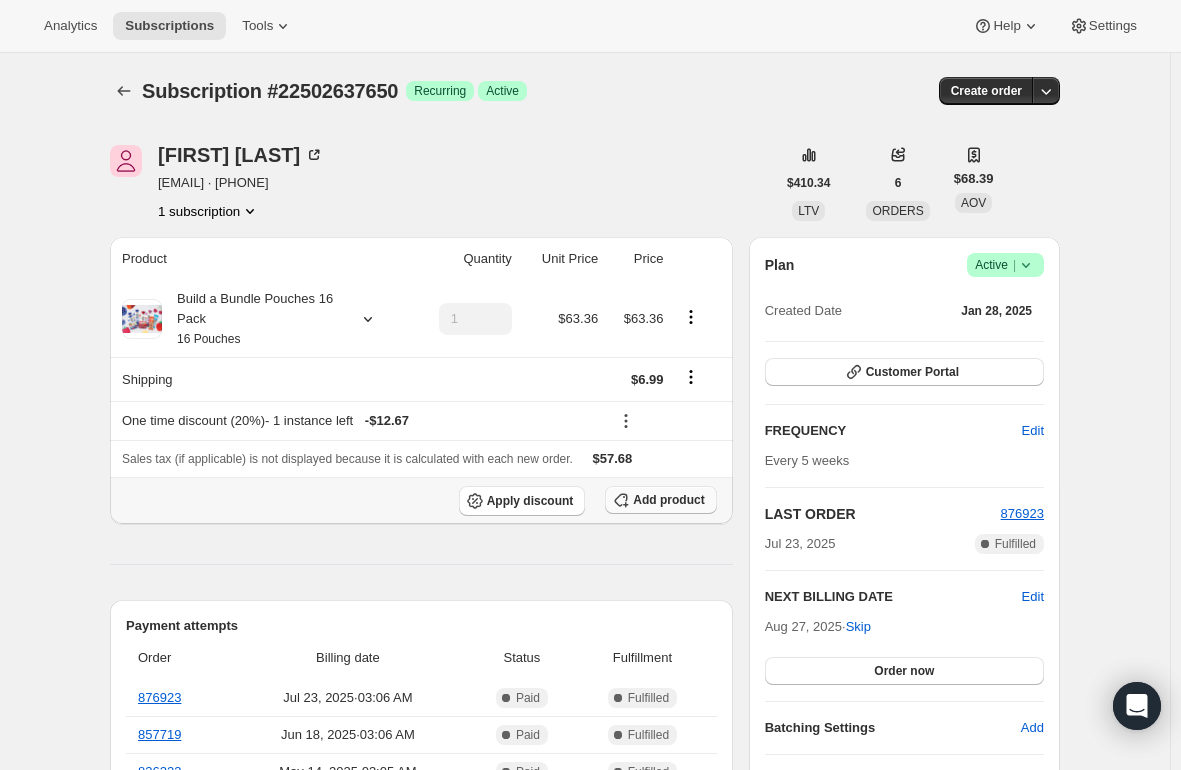 click on "Add product" at bounding box center (668, 500) 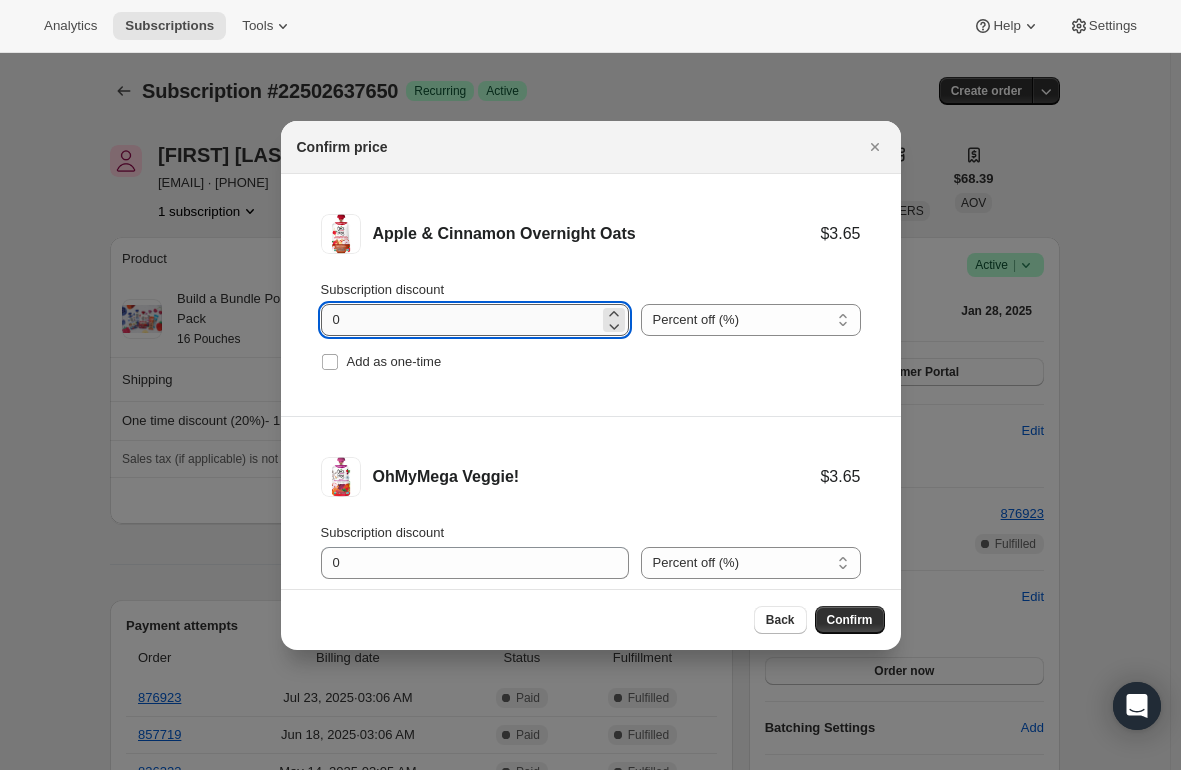 click on "0" at bounding box center (460, 320) 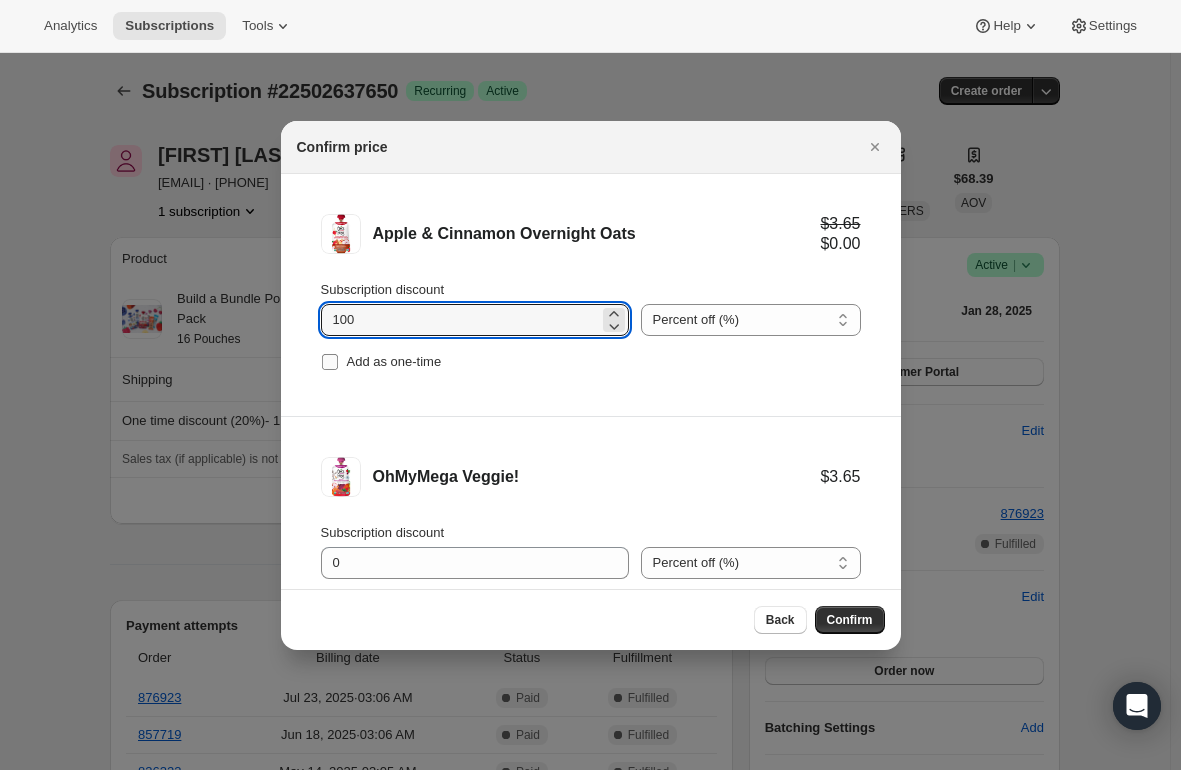 type on "100" 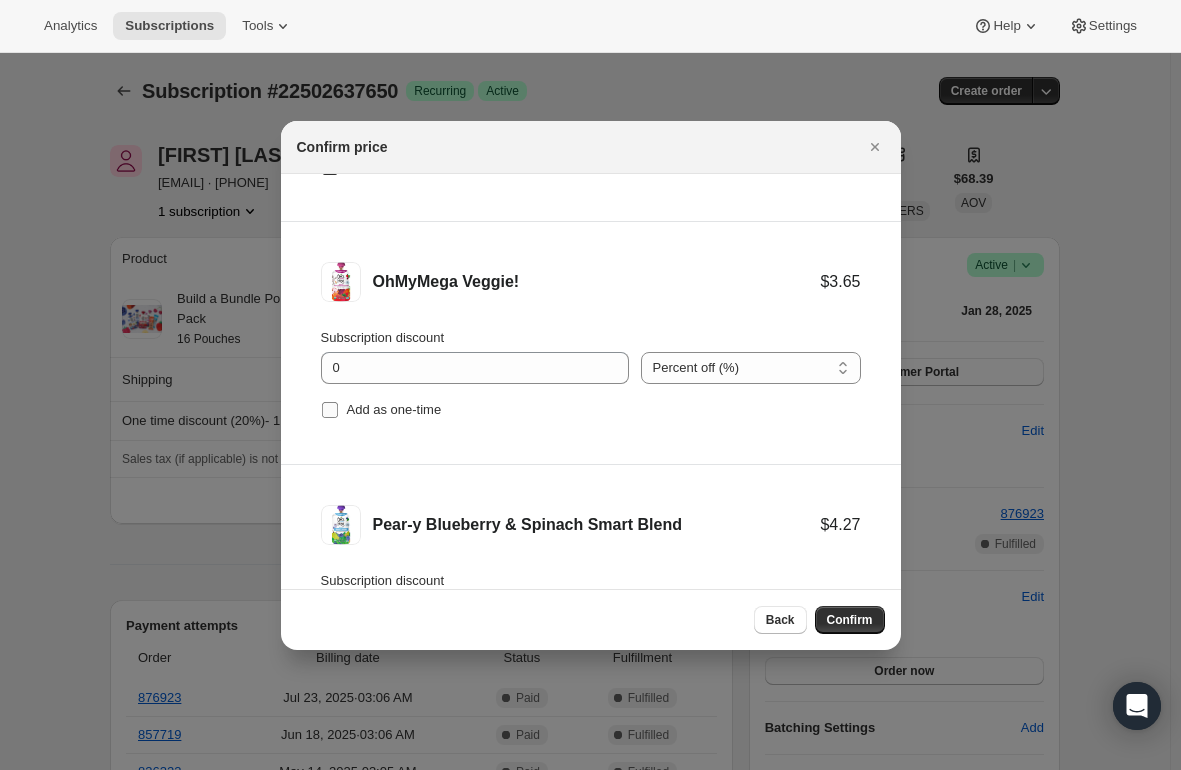 scroll, scrollTop: 200, scrollLeft: 0, axis: vertical 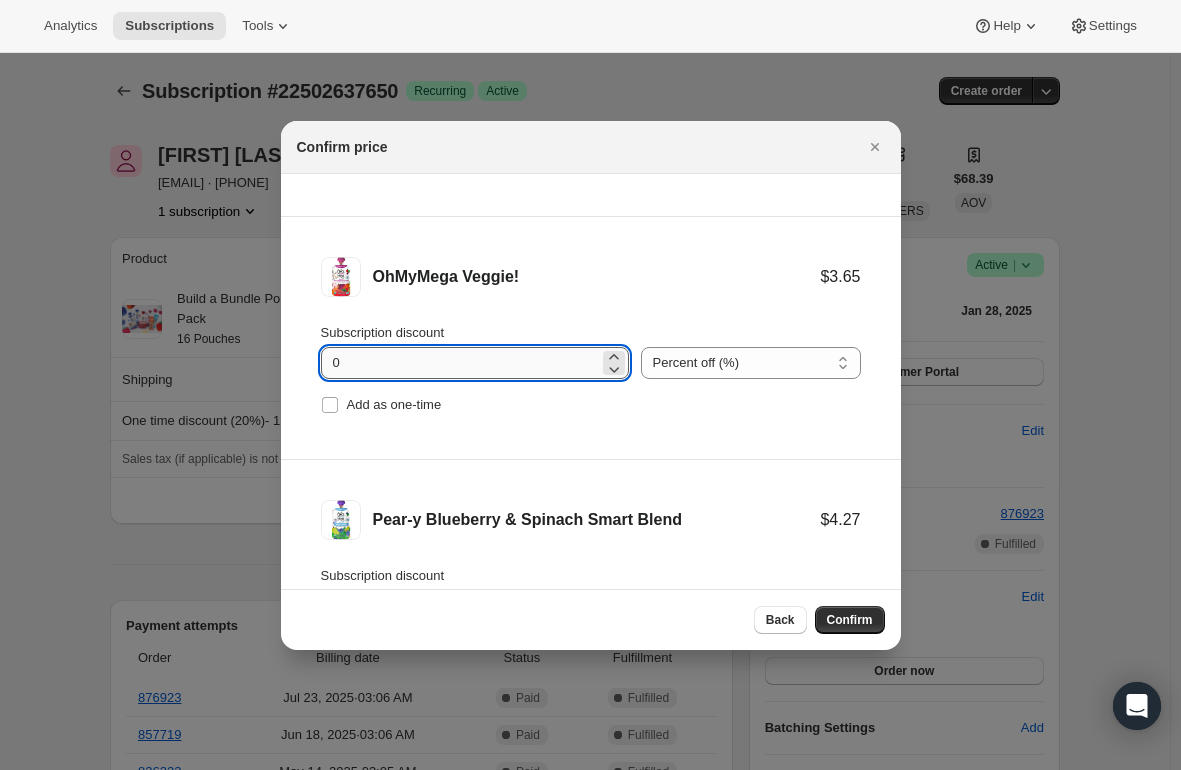click on "0" at bounding box center [460, 363] 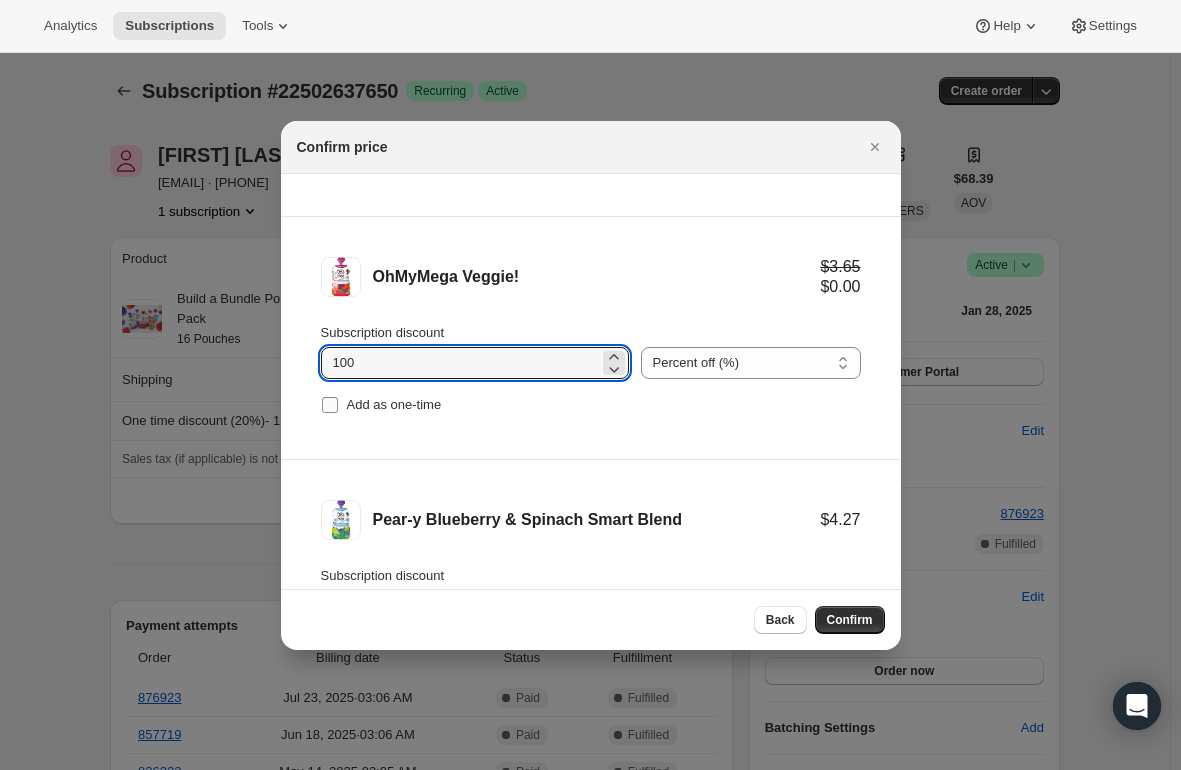 type on "100" 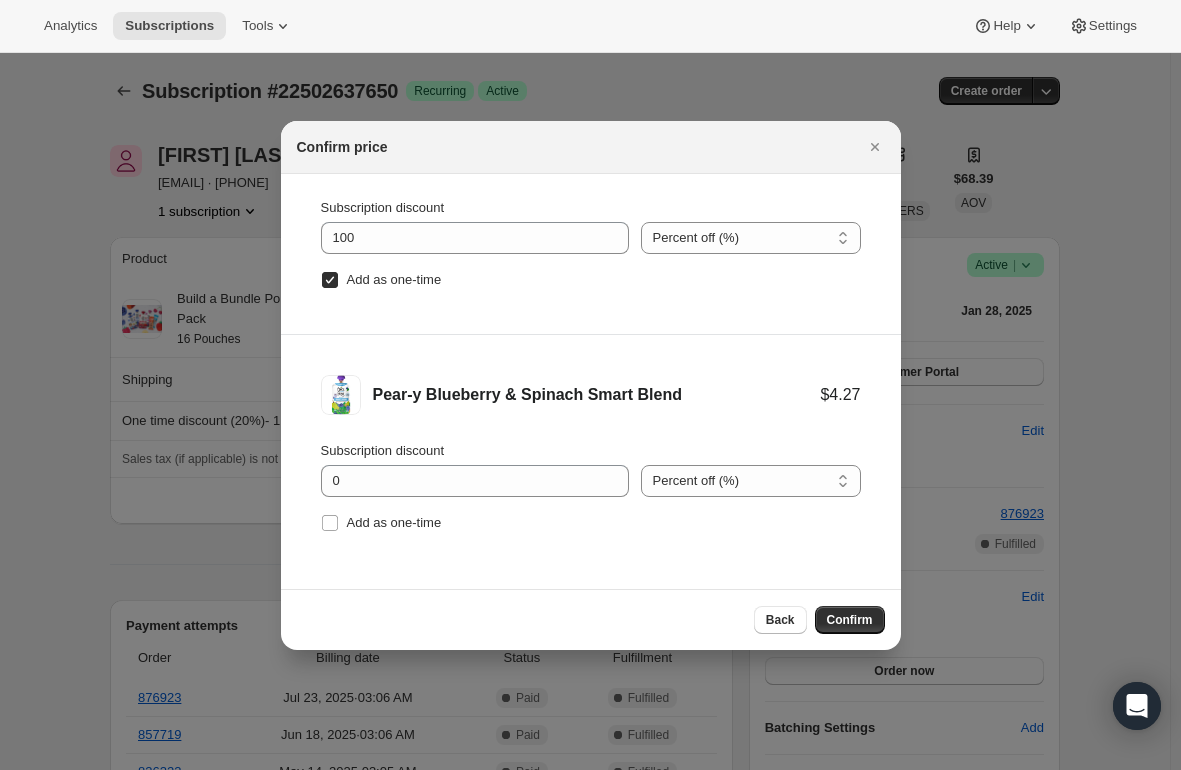 scroll, scrollTop: 326, scrollLeft: 0, axis: vertical 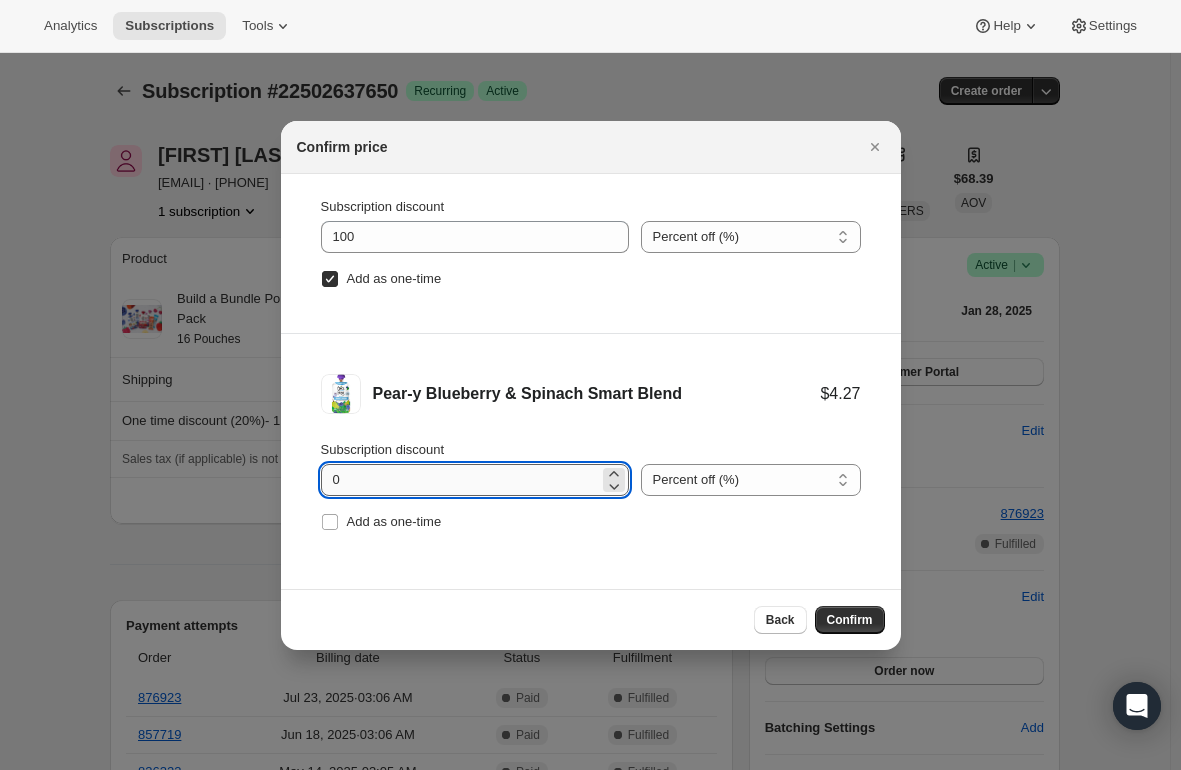 click on "0" at bounding box center (460, 480) 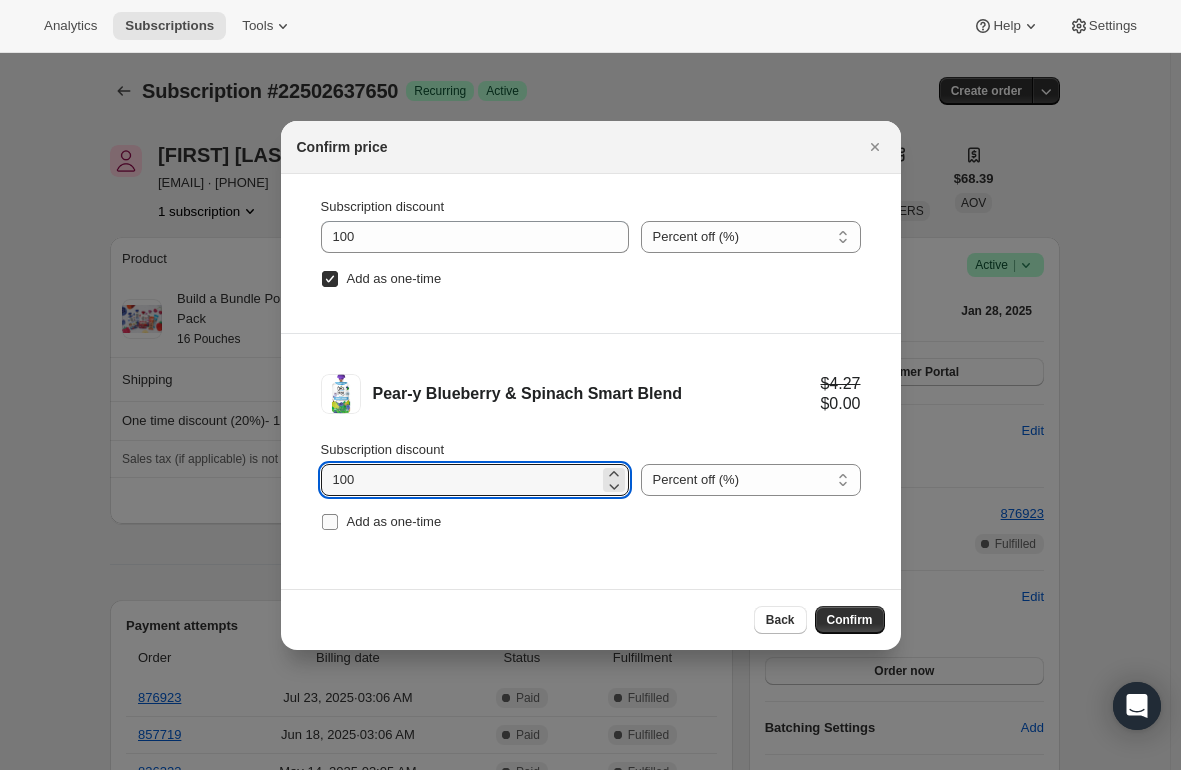 type on "100" 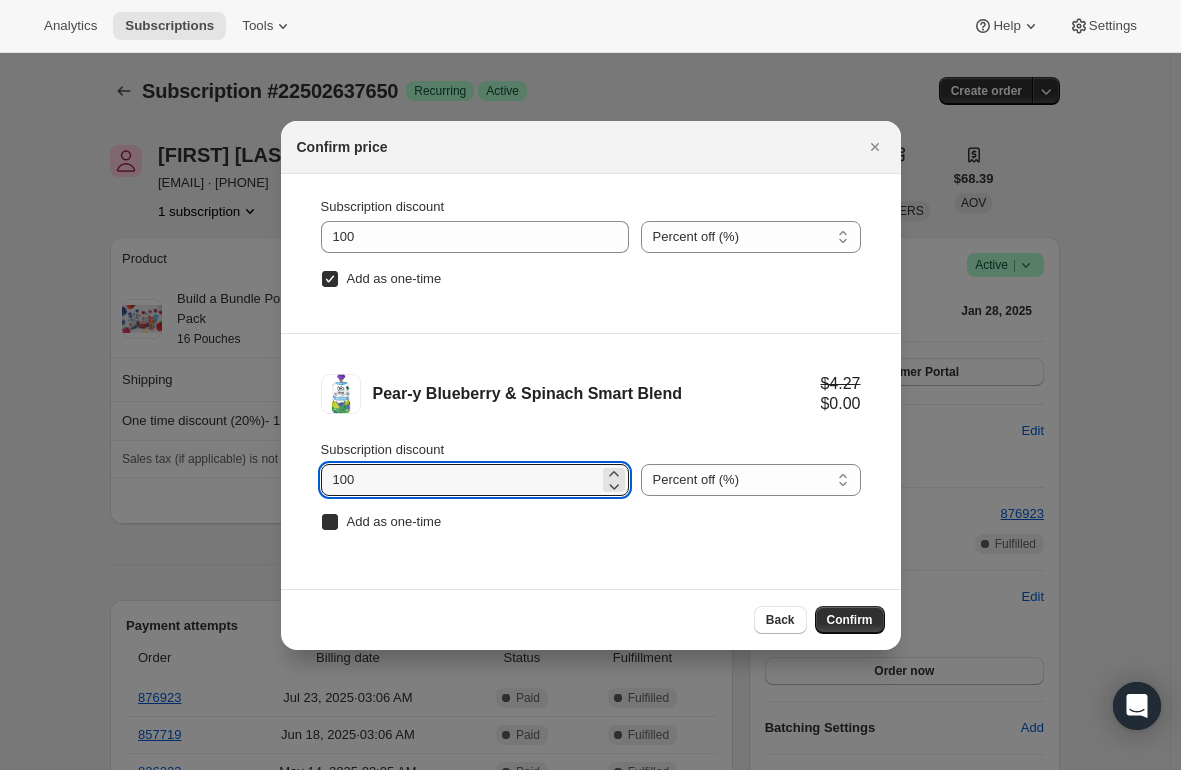 checkbox on "true" 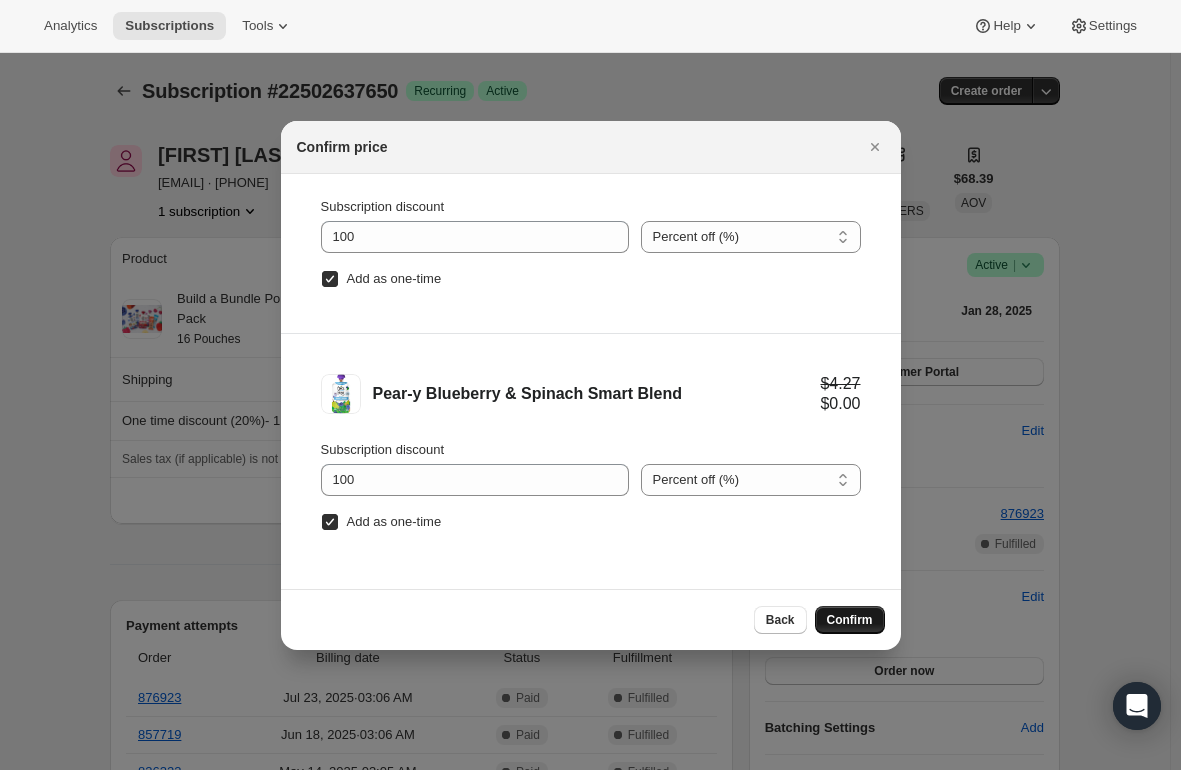 click on "Confirm" at bounding box center (850, 620) 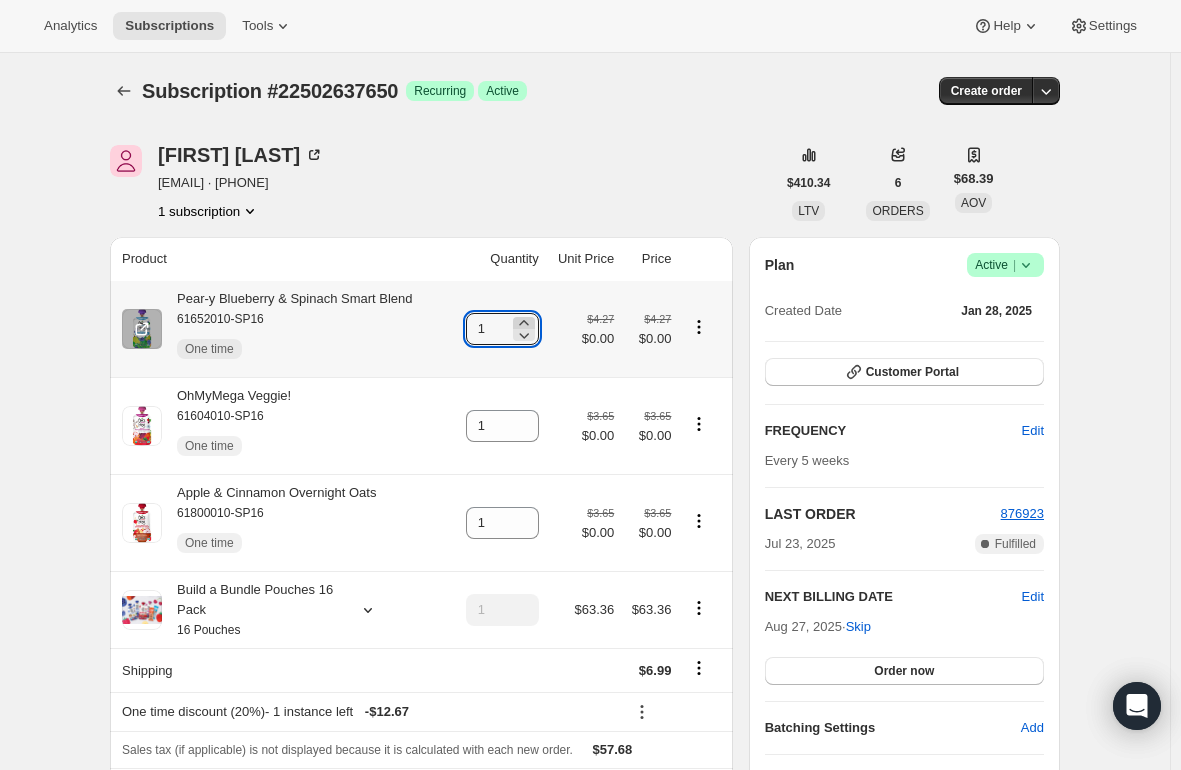 click 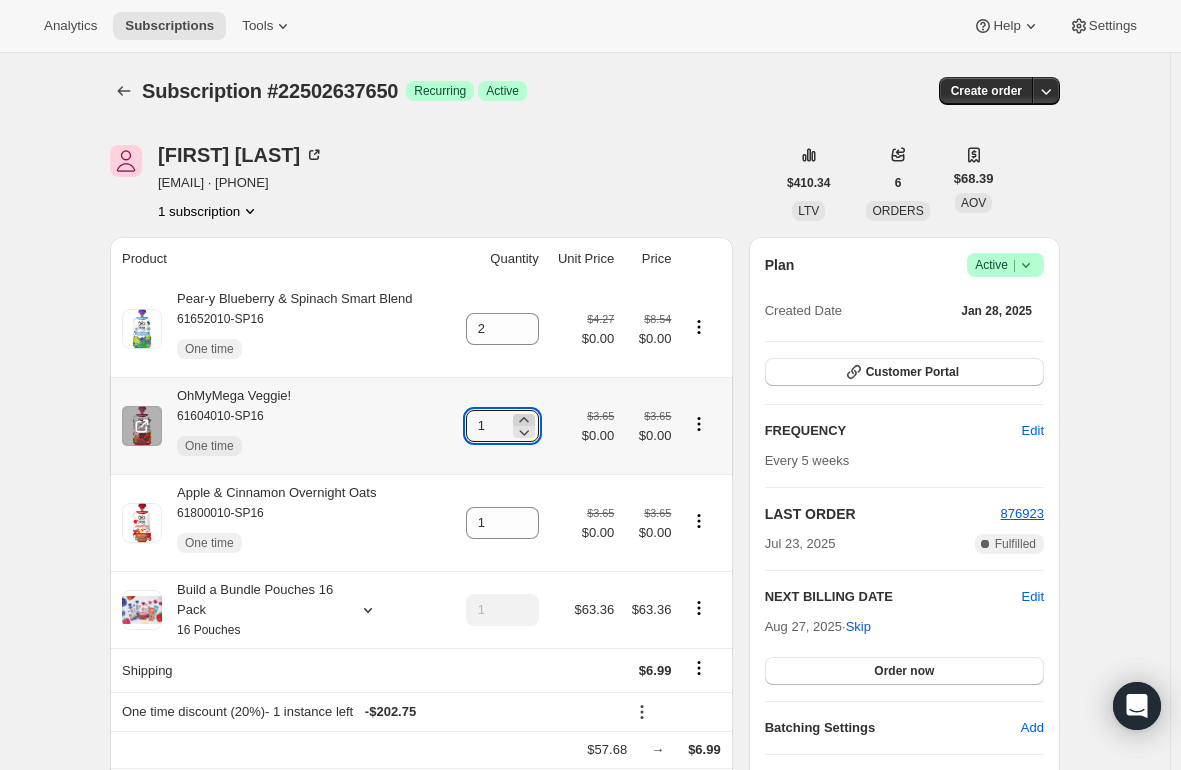 click 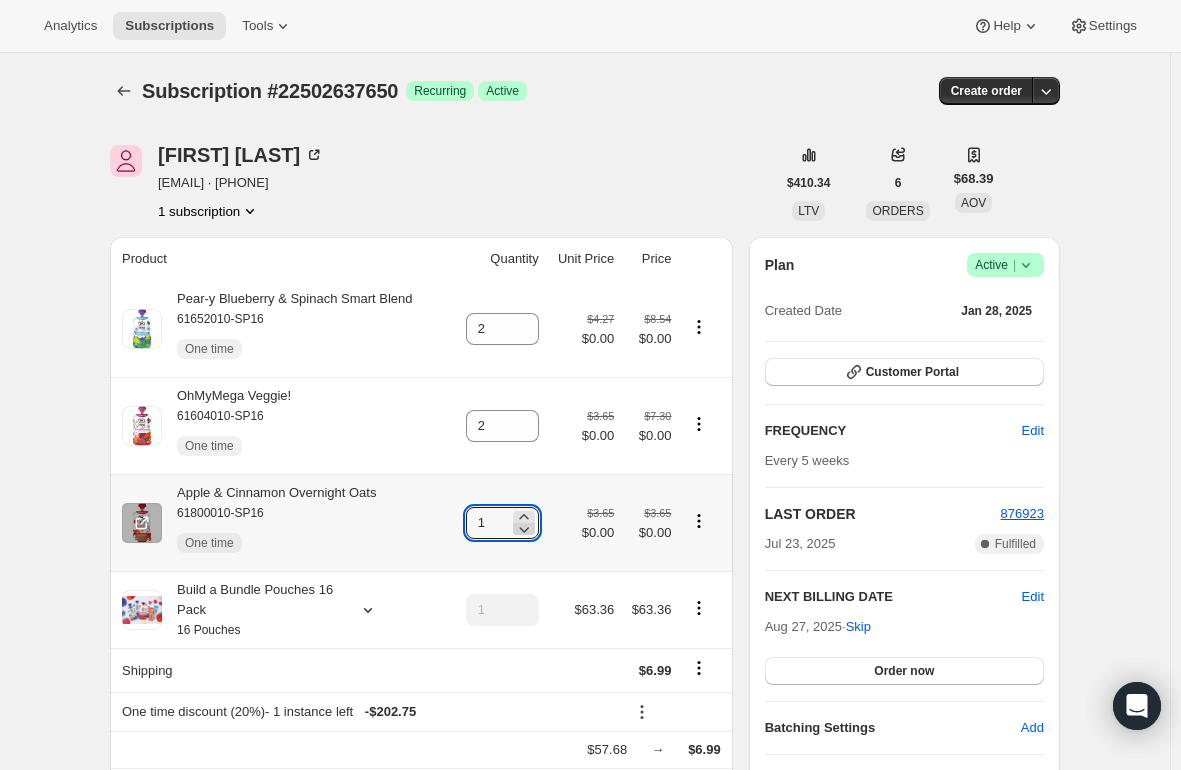 click 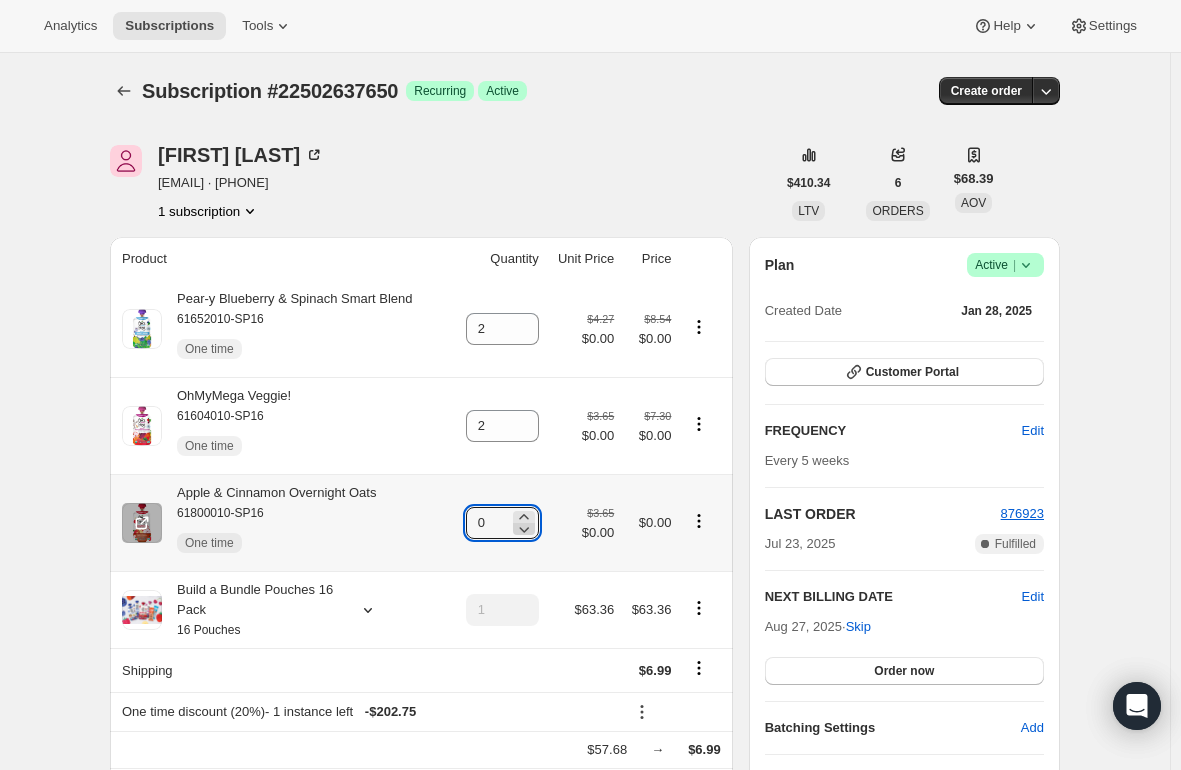 click 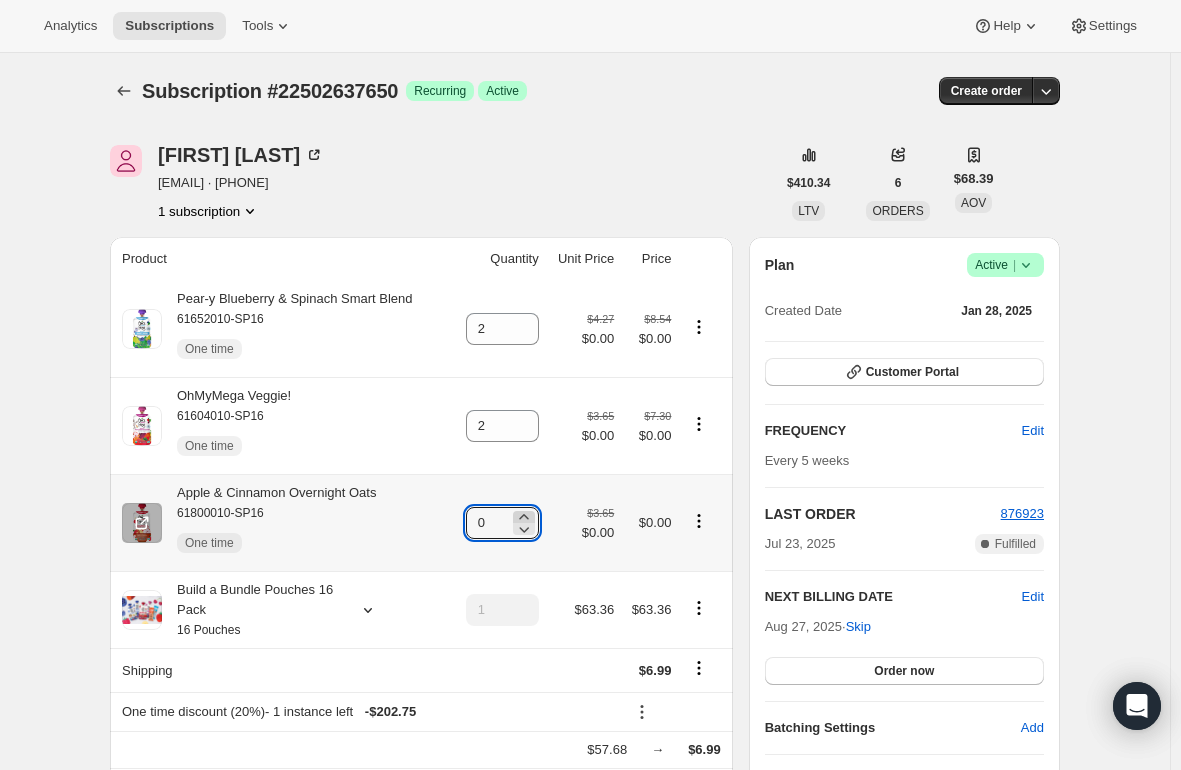 click 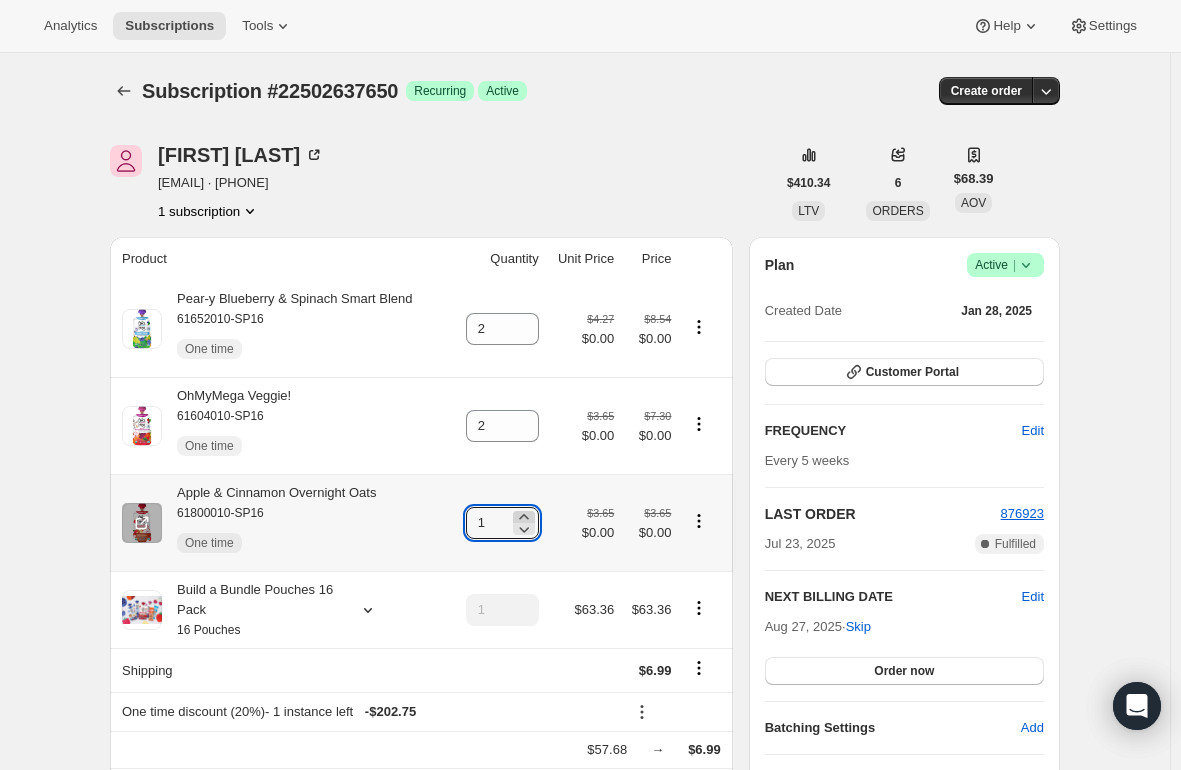 click 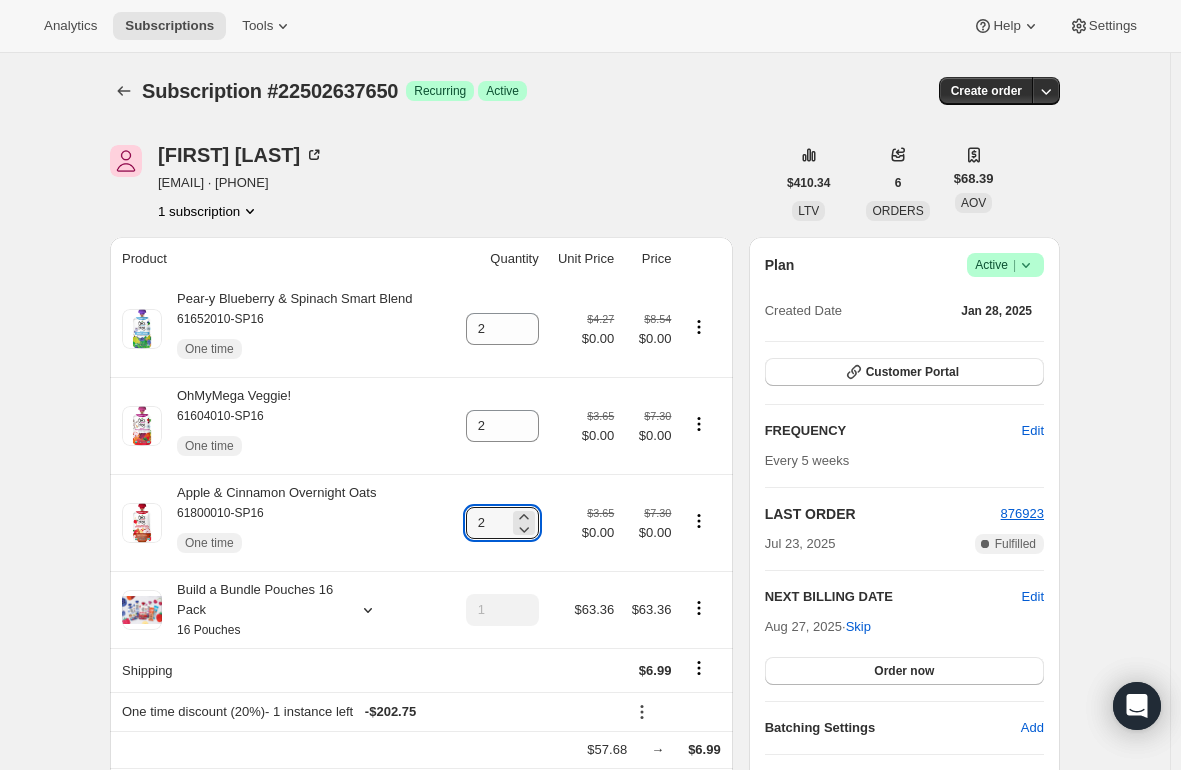 click on "Subscription #22502637650. This page is ready Subscription #22502637650 Success Recurring Success Active Create order [FIRST]   [LAST] [EMAIL] · [PHONE] 1 subscription $410.34 LTV 6 ORDERS $68.39 AOV Product Quantity Unit Price Price Pear-y Blueberry & Spinach Smart Blend 61652010-SP16 One time 2 $4.27 $0.00 $8.54 $0.00 OhMyMega Veggie! 61604010-SP16 One time 2 $3.65 $0.00 $7.30 $0.00 Apple & Cinnamon Overnight Oats 61800010-SP16 One time 2 $3.65 $0.00 $7.30 $0.00 Build a Bundle Pouches 16 Pack  16 Pouches 1 $63.36 $63.36 Shipping $6.99 One time discount (20%)  - 1 instance left   - $202.75 $57.68  →  $6.99 Apply discount Add product Payment attempts Order Billing date Status Fulfillment 876923 Jul 23, 2025  ·  03:06 AM  Complete Paid  Complete Fulfilled 857719 Jun 18, 2025  ·  03:06 AM  Complete Paid  Complete Fulfilled 836223 May 14, 2025  ·  03:05 AM  Complete Paid  Complete Fulfilled Timeline Aug 6, 2025 10:58 AM 10:56 AM Jul 23, 2025 Order processed successfully.  View order 03:06 AM" at bounding box center [585, 1136] 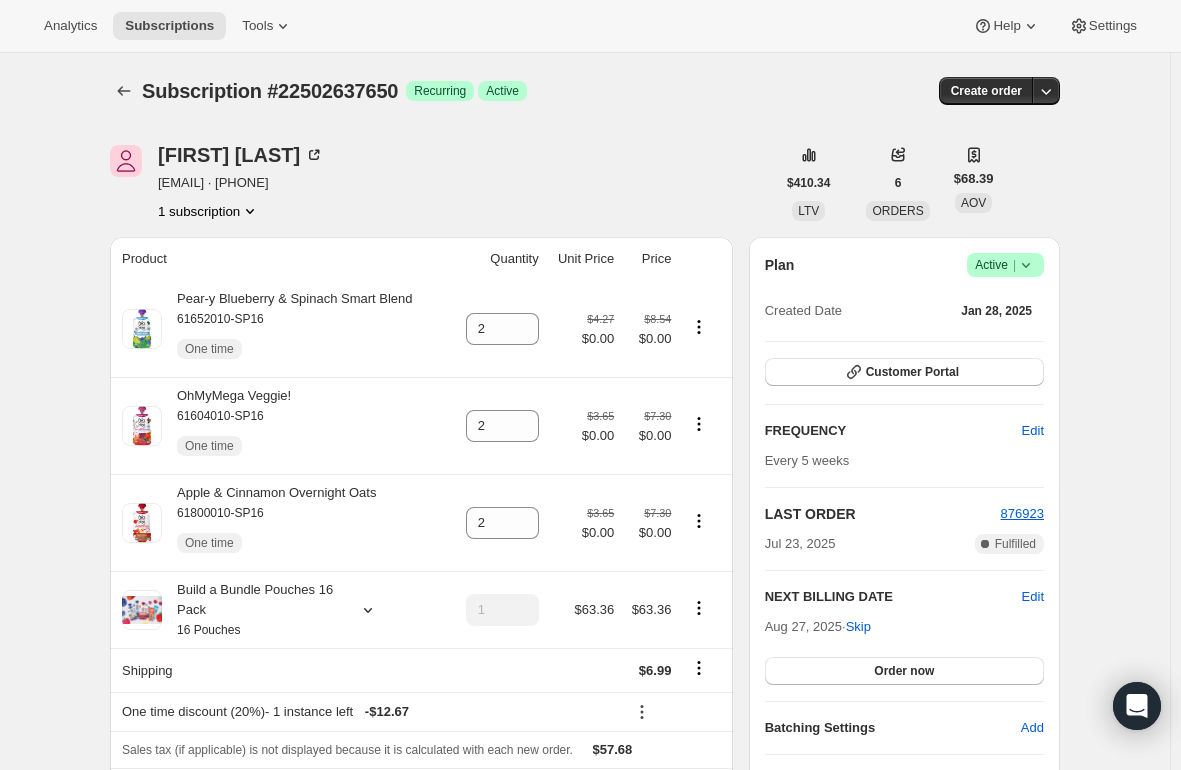click on "Subscription #22502637650. This page is ready Subscription #22502637650 Success Recurring Success Active Create order [FIRST]   [LAST] [EMAIL] · [PHONE] 1 subscription $410.34 LTV 6 ORDERS $68.39 AOV Product Quantity Unit Price Price Pear-y Blueberry & Spinach Smart Blend 61652010-SP16 One time 2 $4.27 $0.00 $8.54 $0.00 OhMyMega Veggie! 61604010-SP16 One time 2 $3.65 $0.00 $7.30 $0.00 Apple & Cinnamon Overnight Oats 61800010-SP16 One time 2 $3.65 $0.00 $7.30 $0.00 Build a Bundle Pouches 16 Pack  16 Pouches 1 $63.36 $63.36 Shipping $6.99 One time discount (20%)  - 1 instance left   - $12.67 Sales tax (if applicable) is not displayed because it is calculated with each new order.   $57.68 Apply discount Add product Payment attempts Order Billing date Status Fulfillment 876923 Jul 23, 2025  ·  03:06 AM  Complete Paid  Complete Fulfilled 857719 Jun 18, 2025  ·  03:06 AM  Complete Paid  Complete Fulfilled 836223 May 14, 2025  ·  03:05 AM  Complete Paid  Complete Fulfilled Timeline Aug 6, 2025 ." at bounding box center [585, 1182] 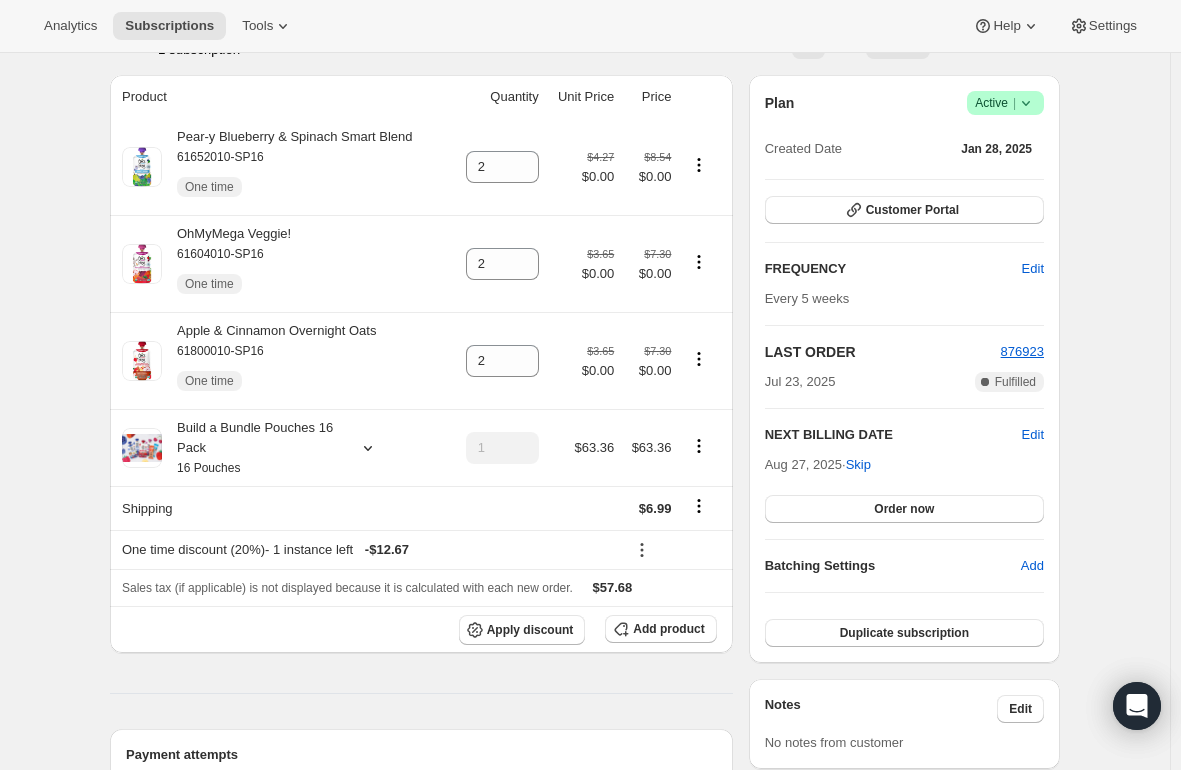 scroll, scrollTop: 0, scrollLeft: 0, axis: both 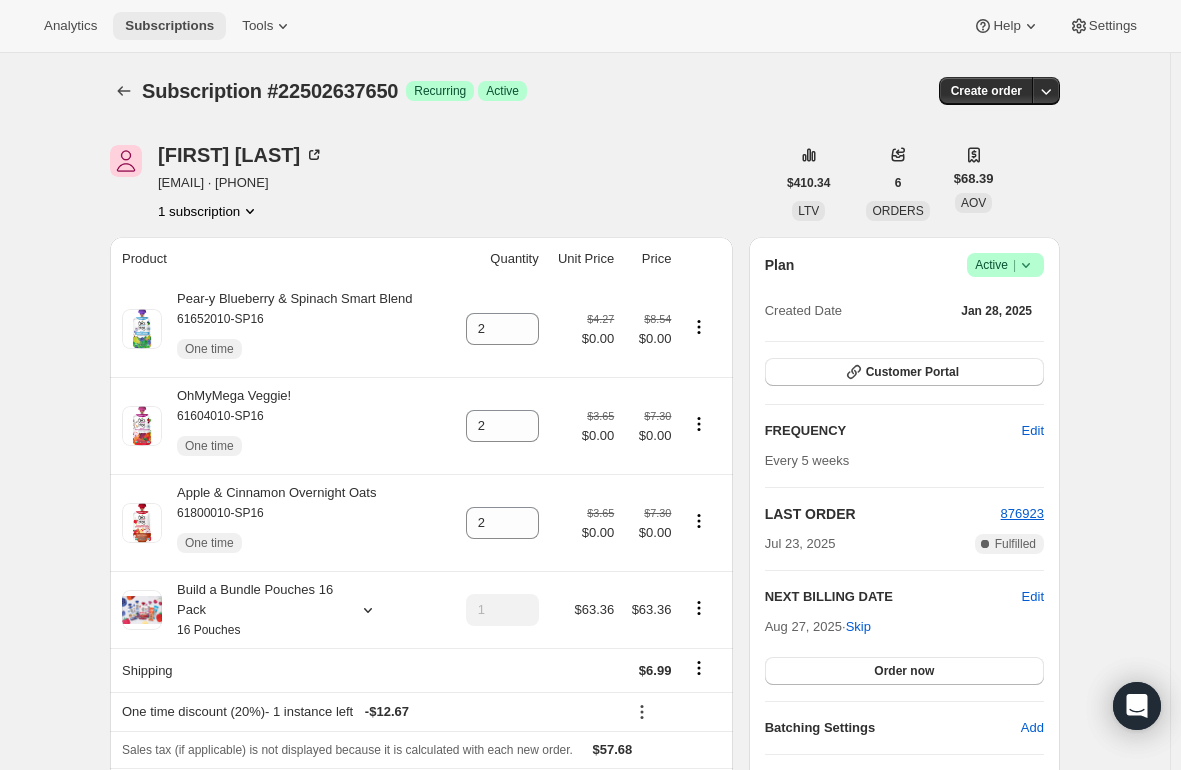 click on "Subscriptions" at bounding box center (169, 26) 